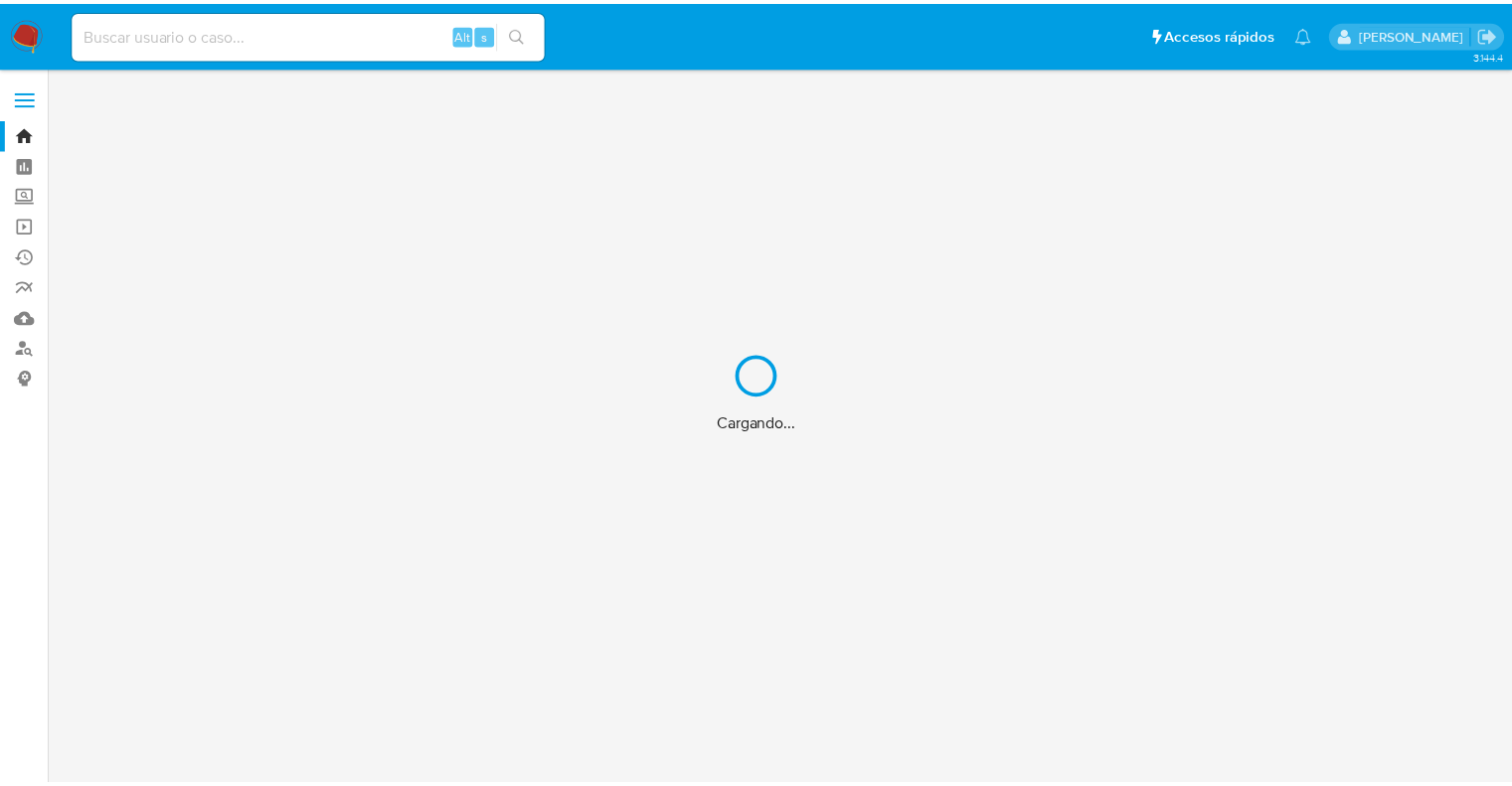scroll, scrollTop: 0, scrollLeft: 0, axis: both 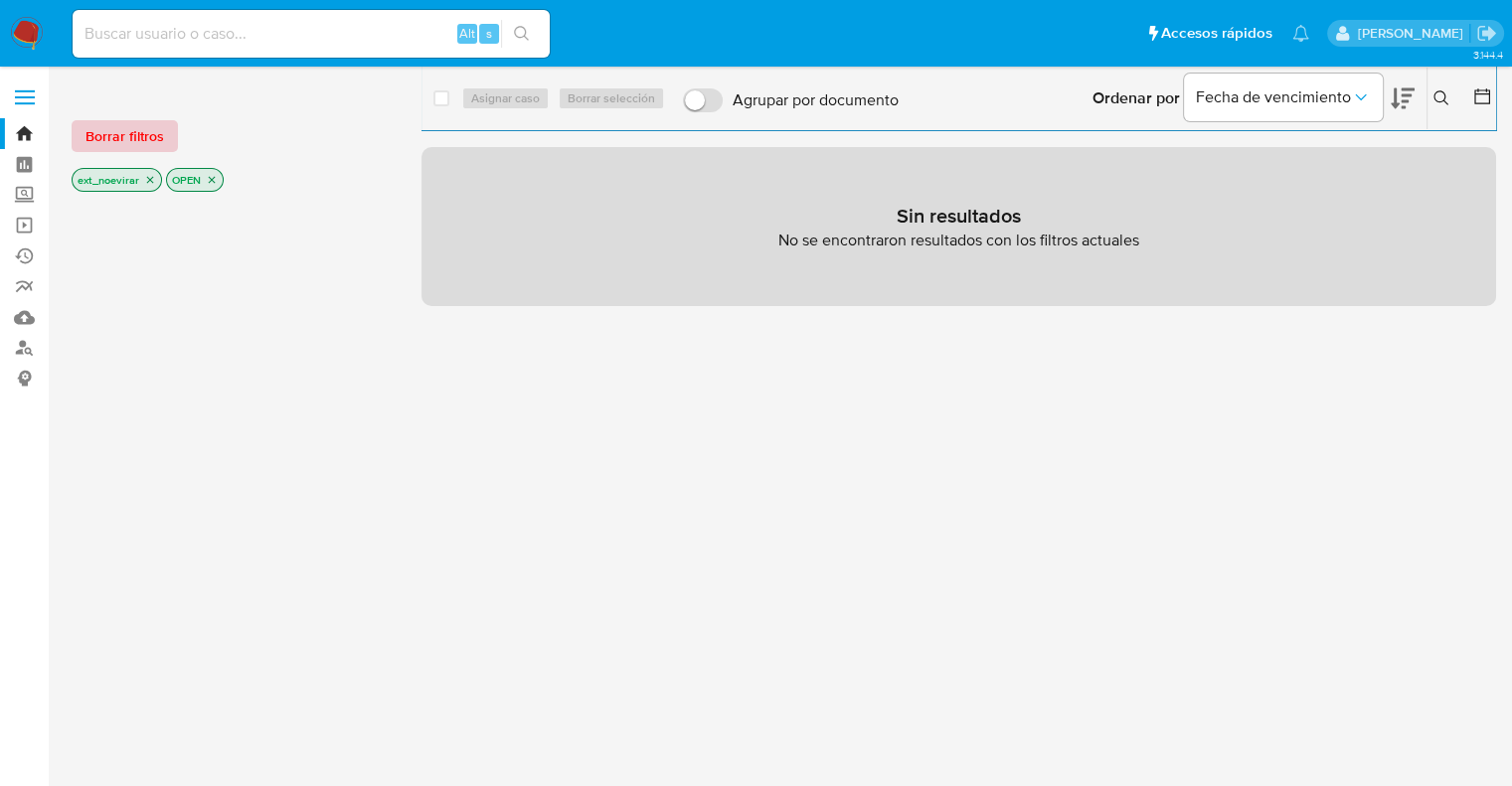 click on "Borrar filtros" at bounding box center (124, 136) 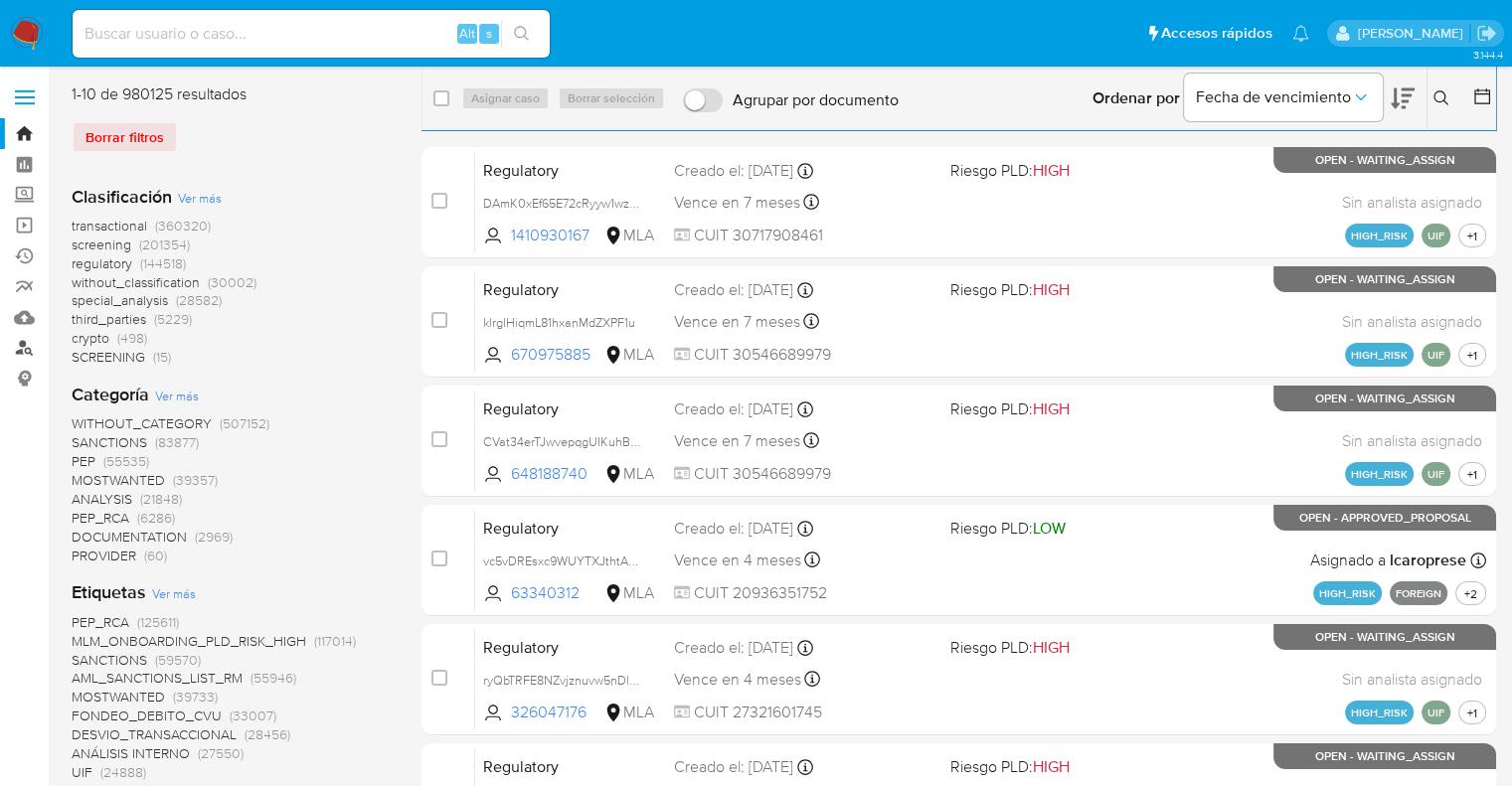 click on "Buscador de personas" at bounding box center (118, 348) 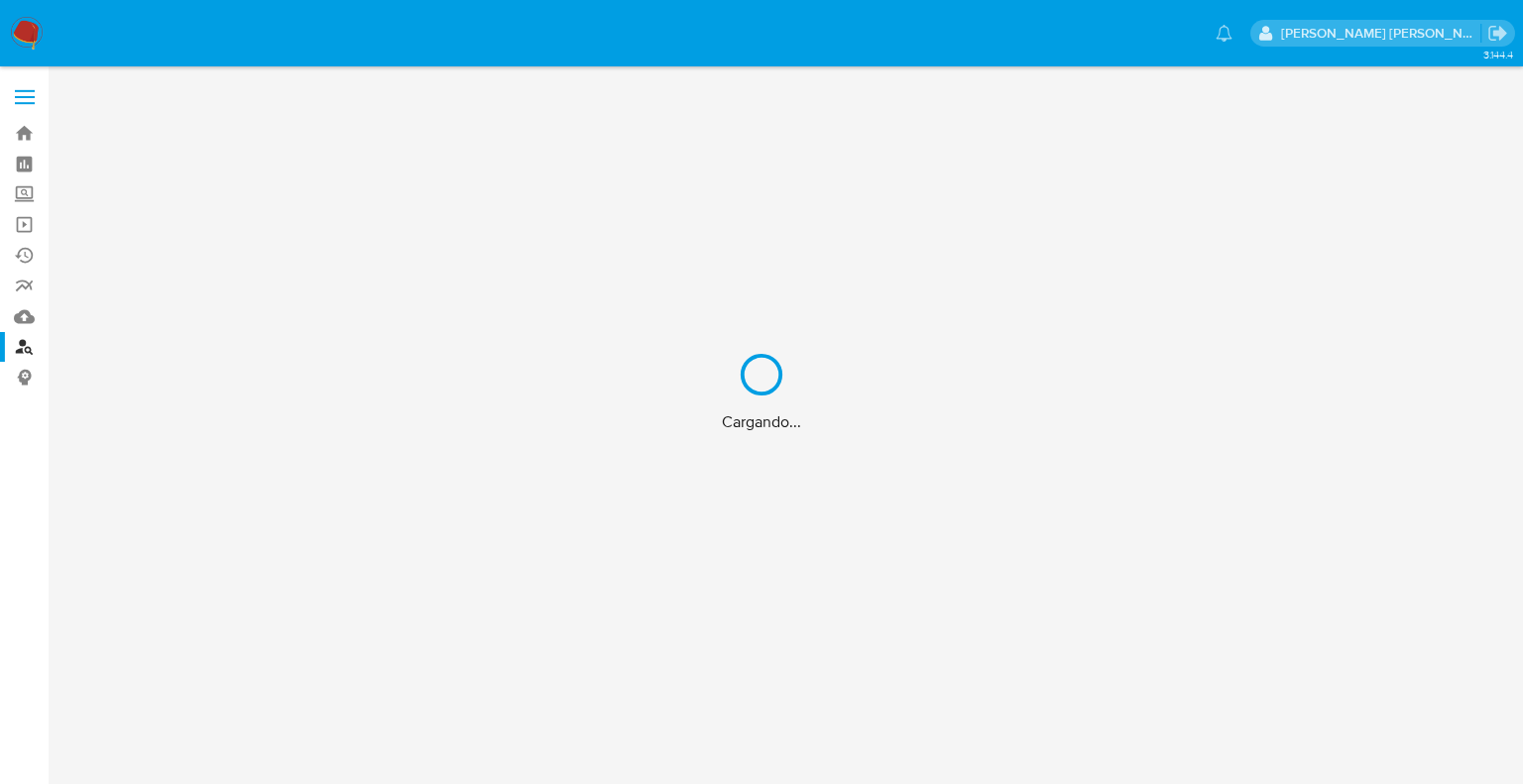 scroll, scrollTop: 0, scrollLeft: 0, axis: both 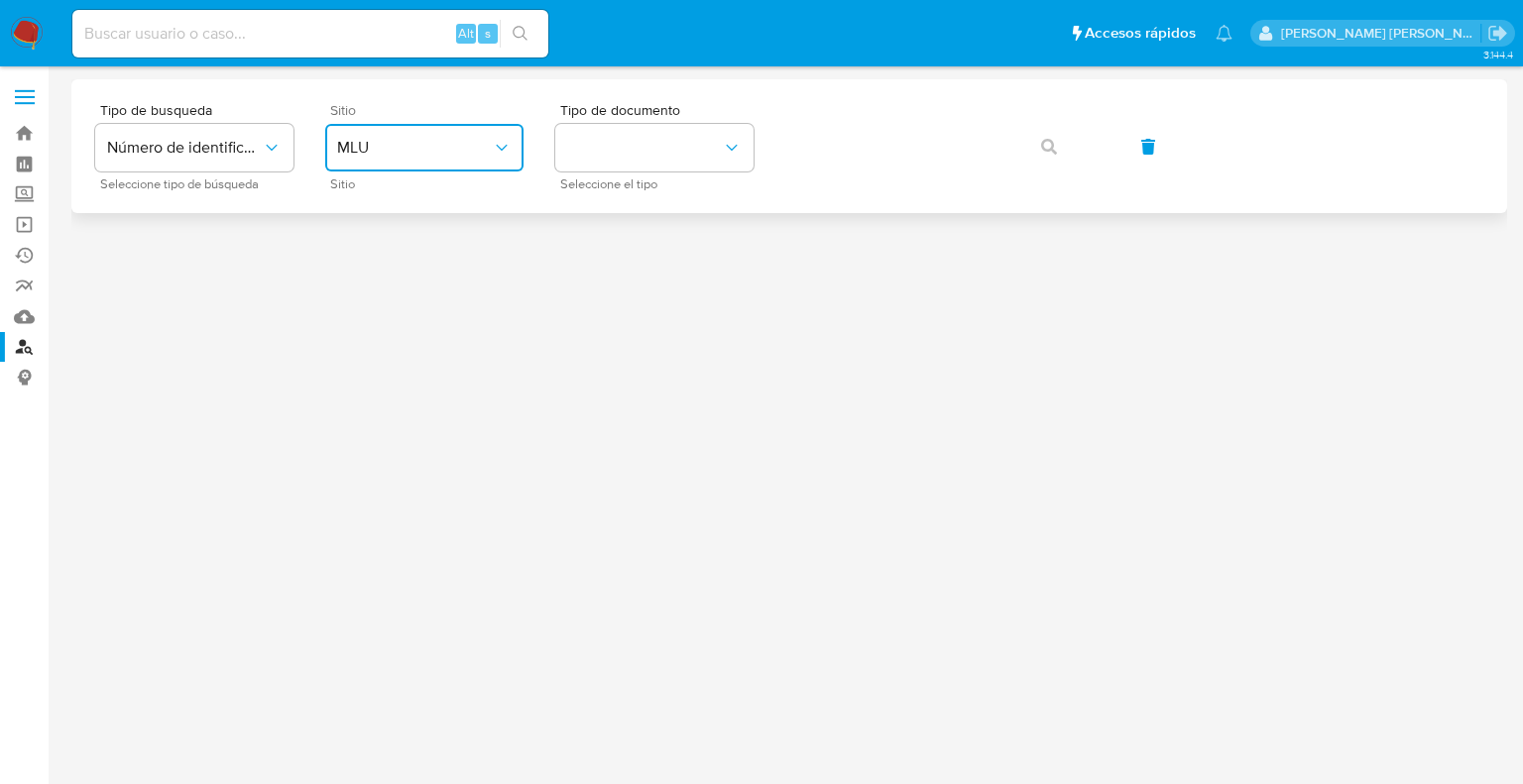 click on "MLU" at bounding box center (414, 148) 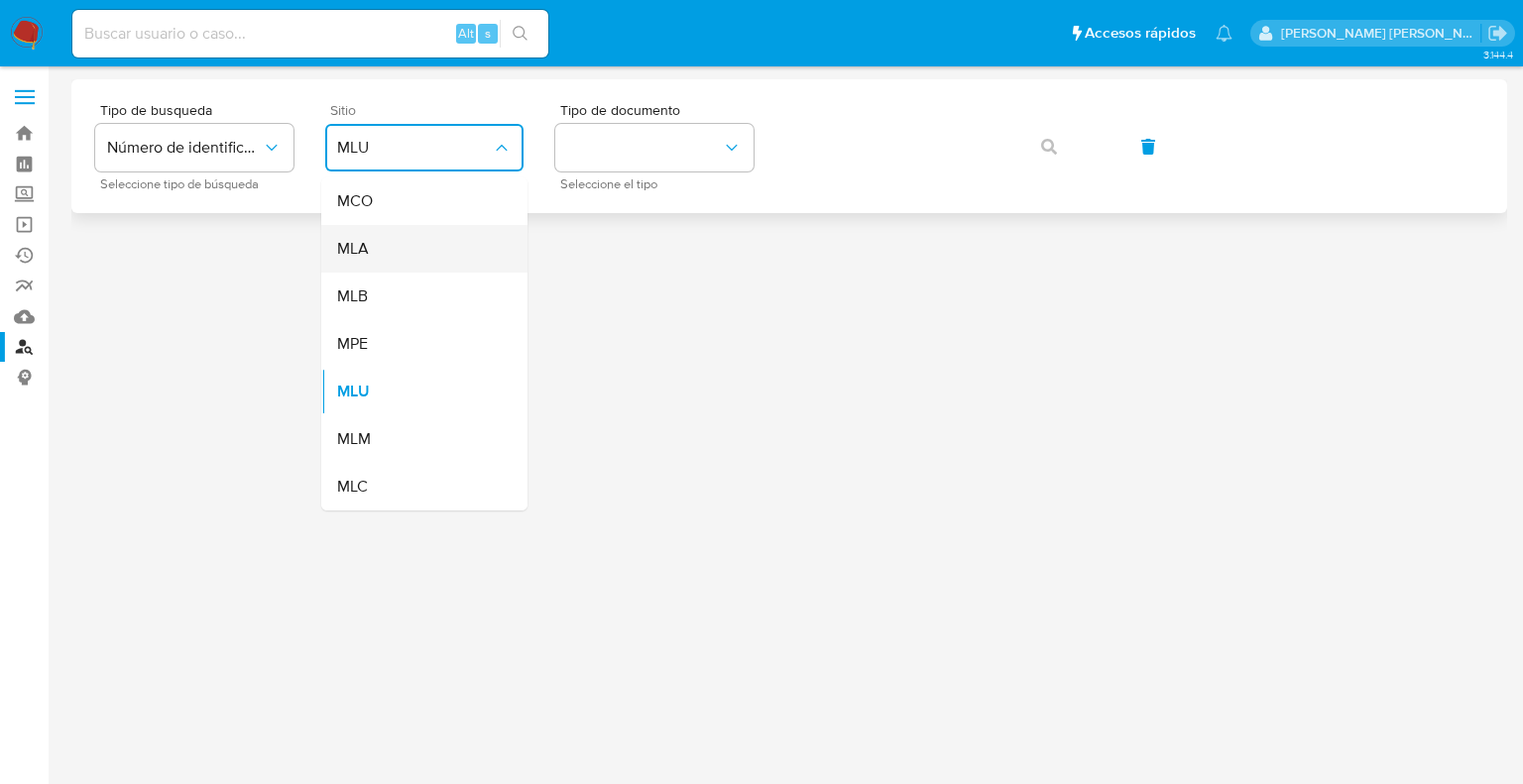 click on "MLA" at bounding box center (418, 249) 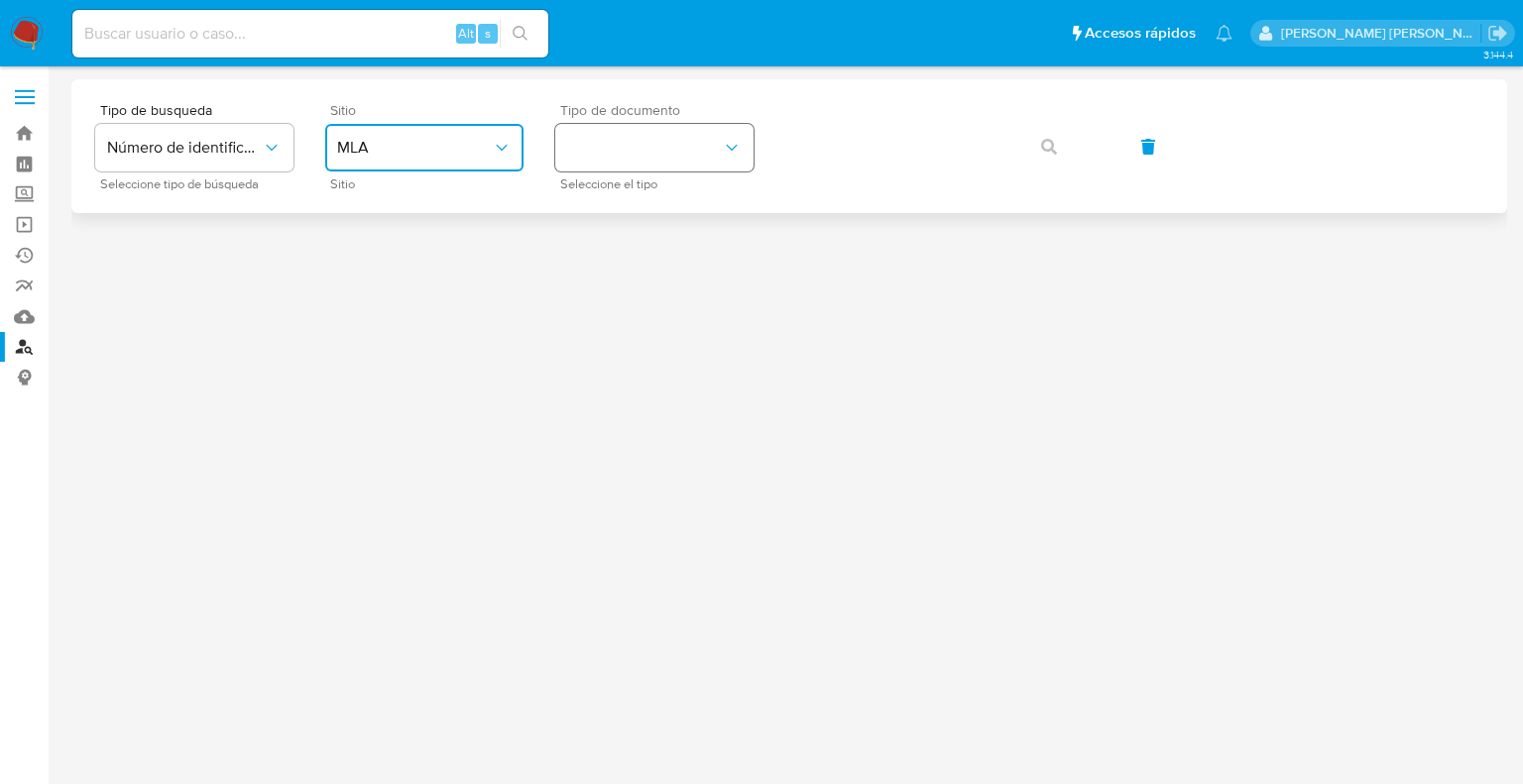 click at bounding box center [654, 148] 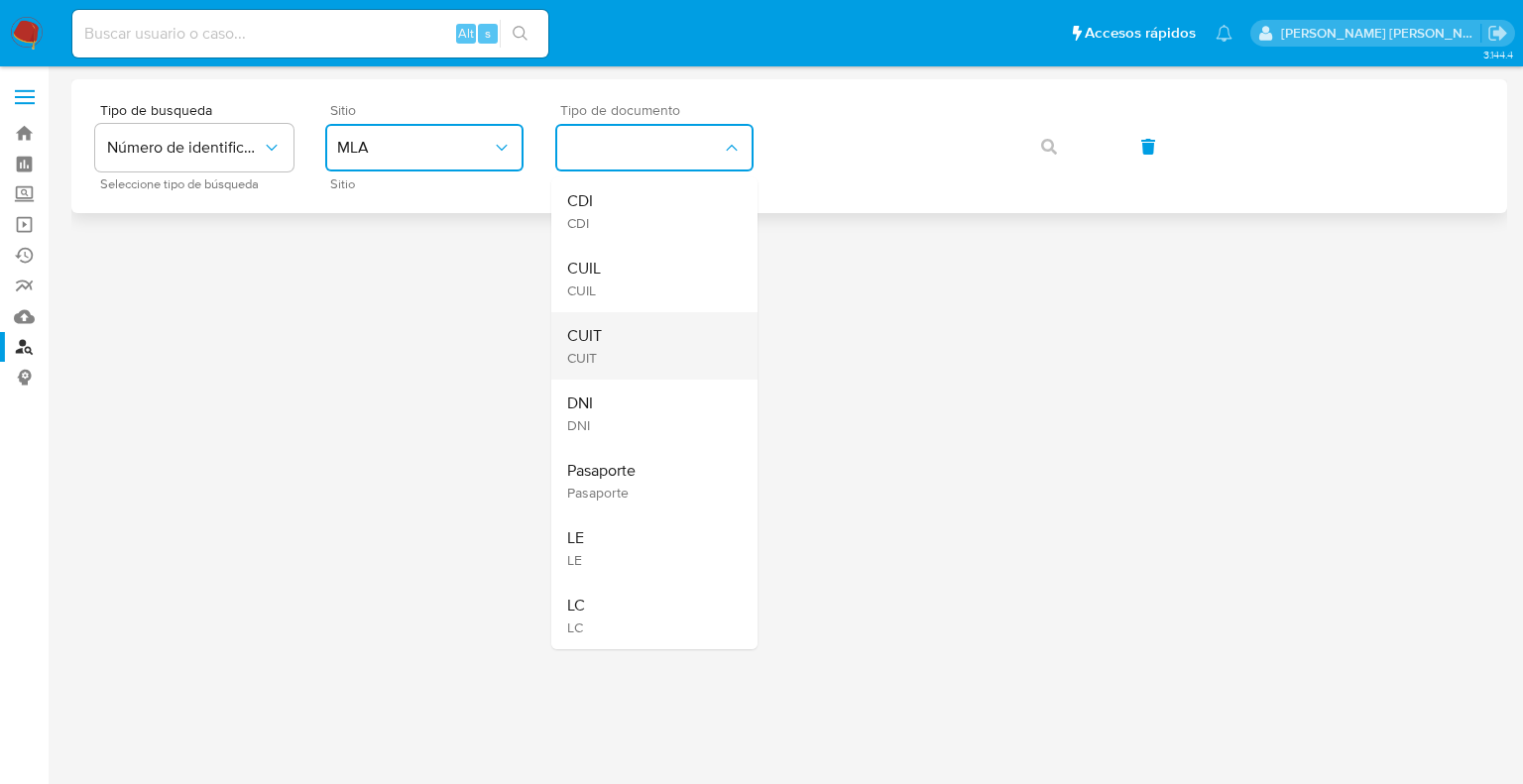 click on "CUIT CUIT" at bounding box center [648, 346] 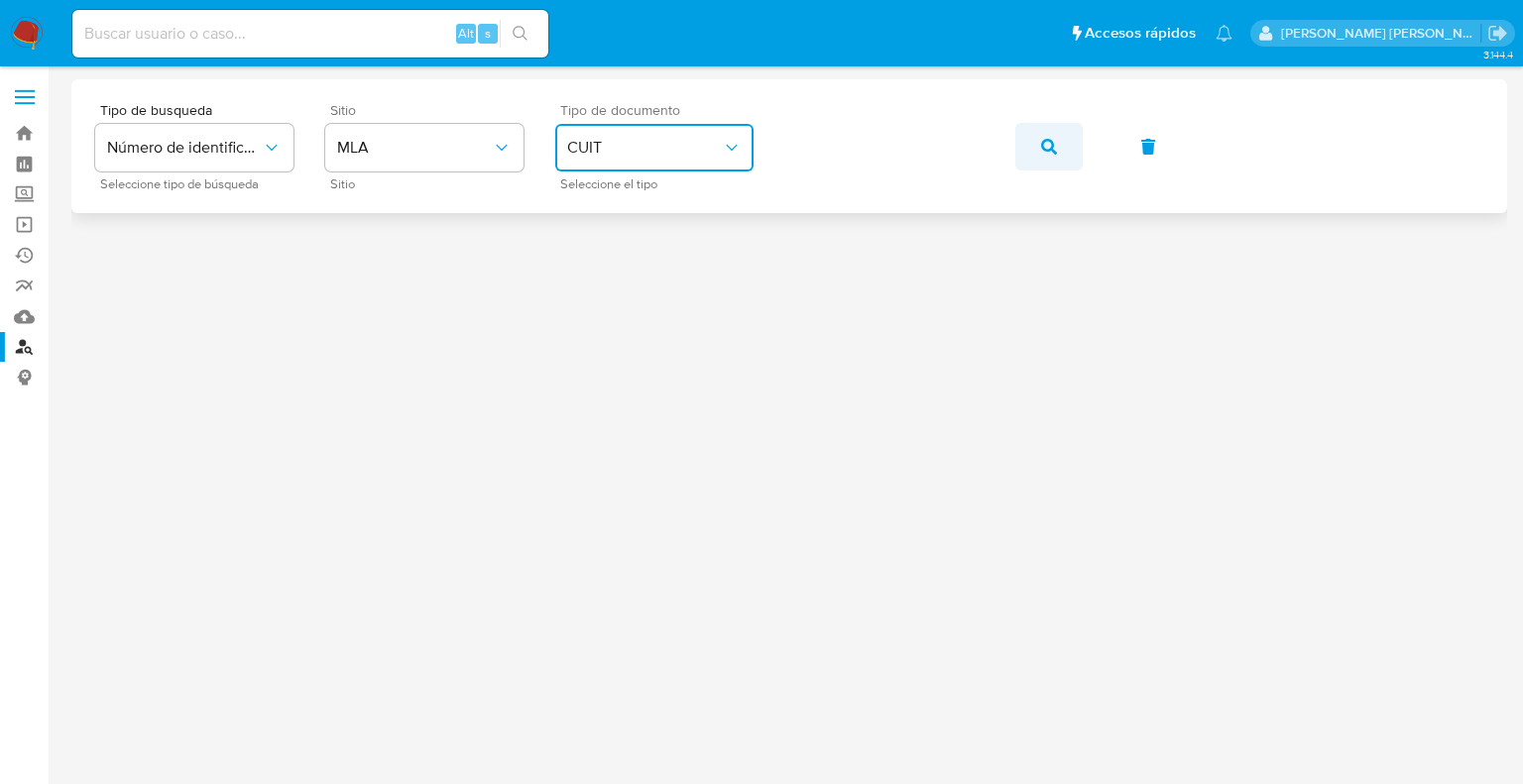 click 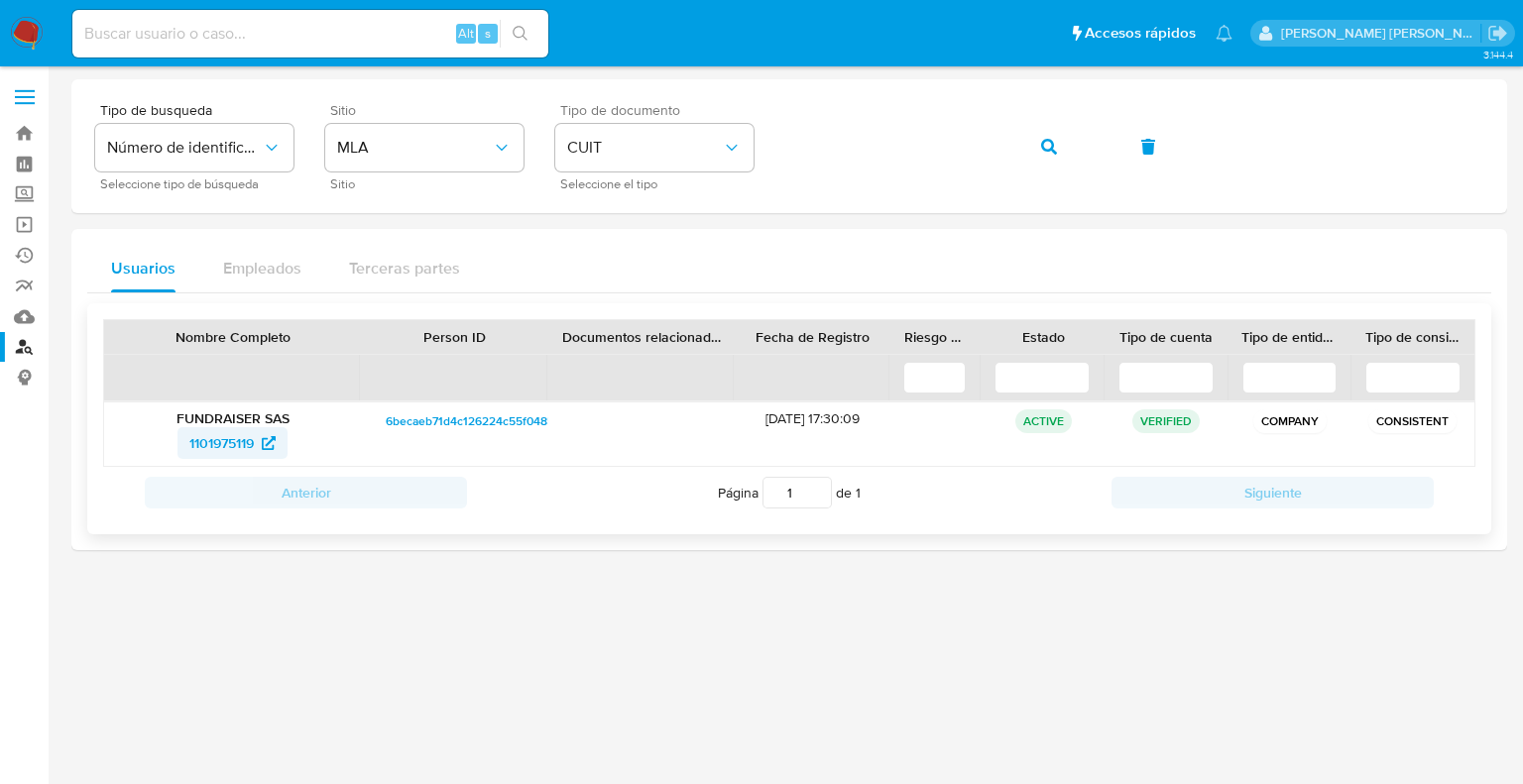 click on "1101975119" at bounding box center [221, 443] 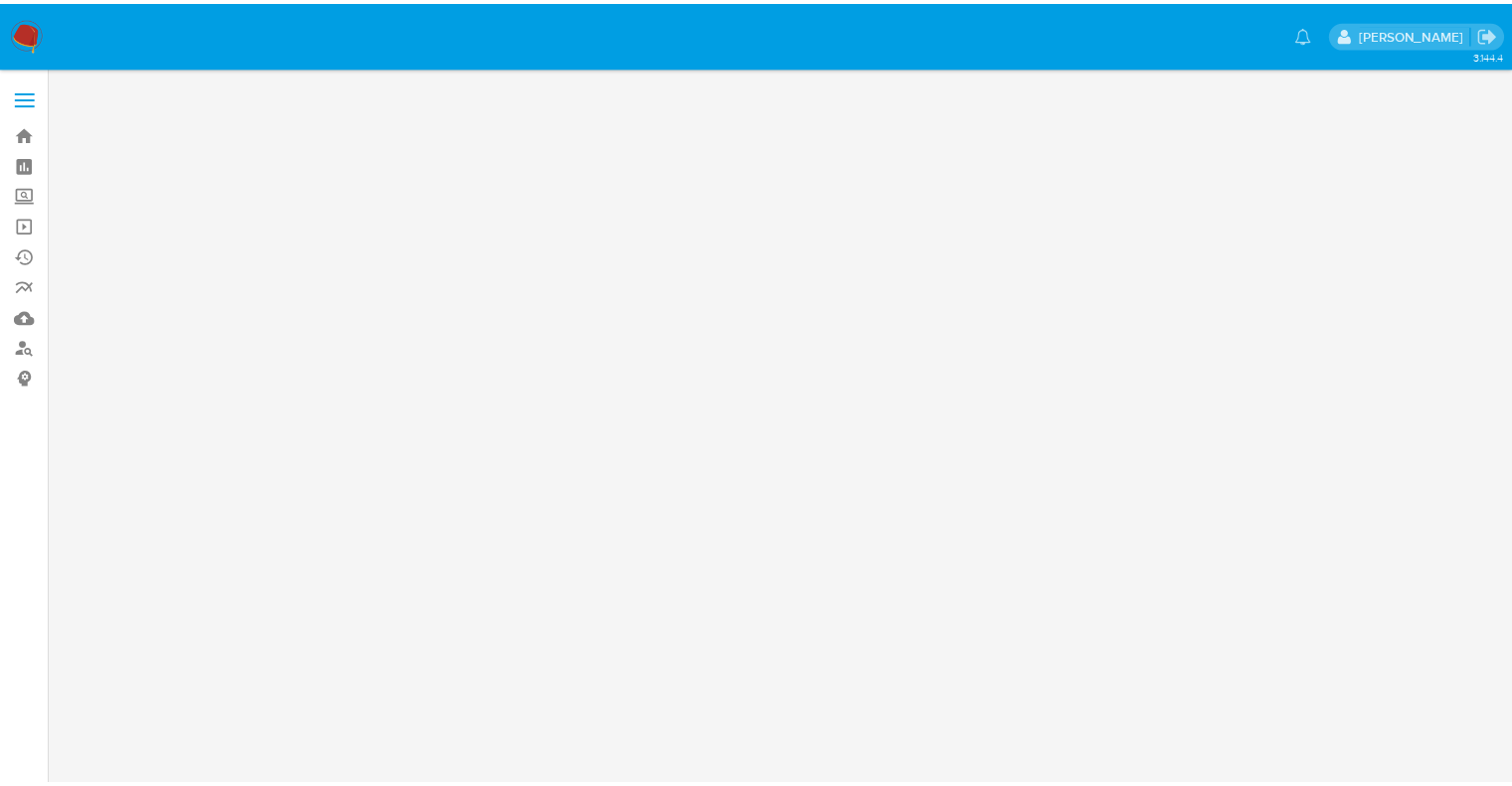scroll, scrollTop: 0, scrollLeft: 0, axis: both 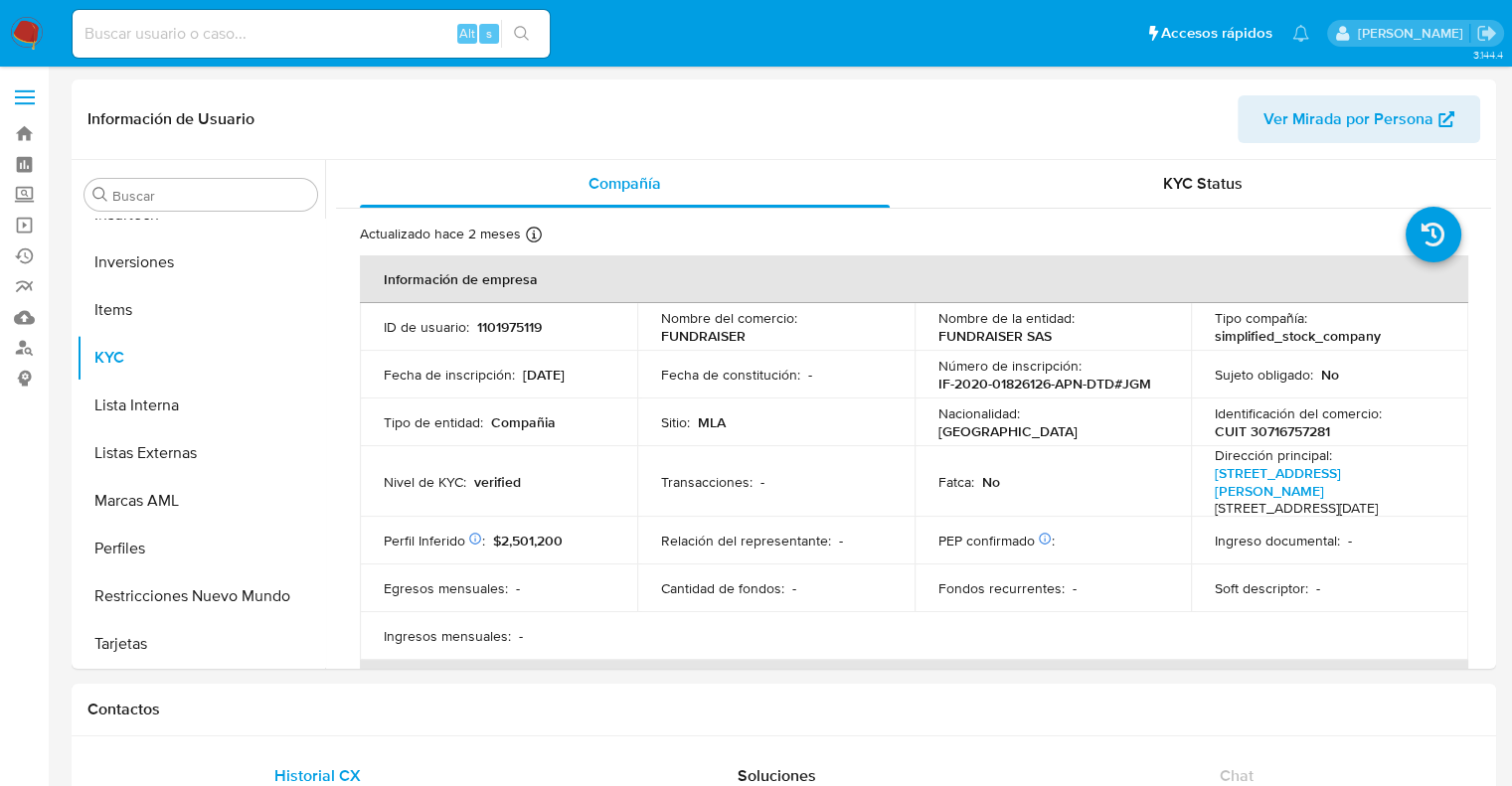 select on "10" 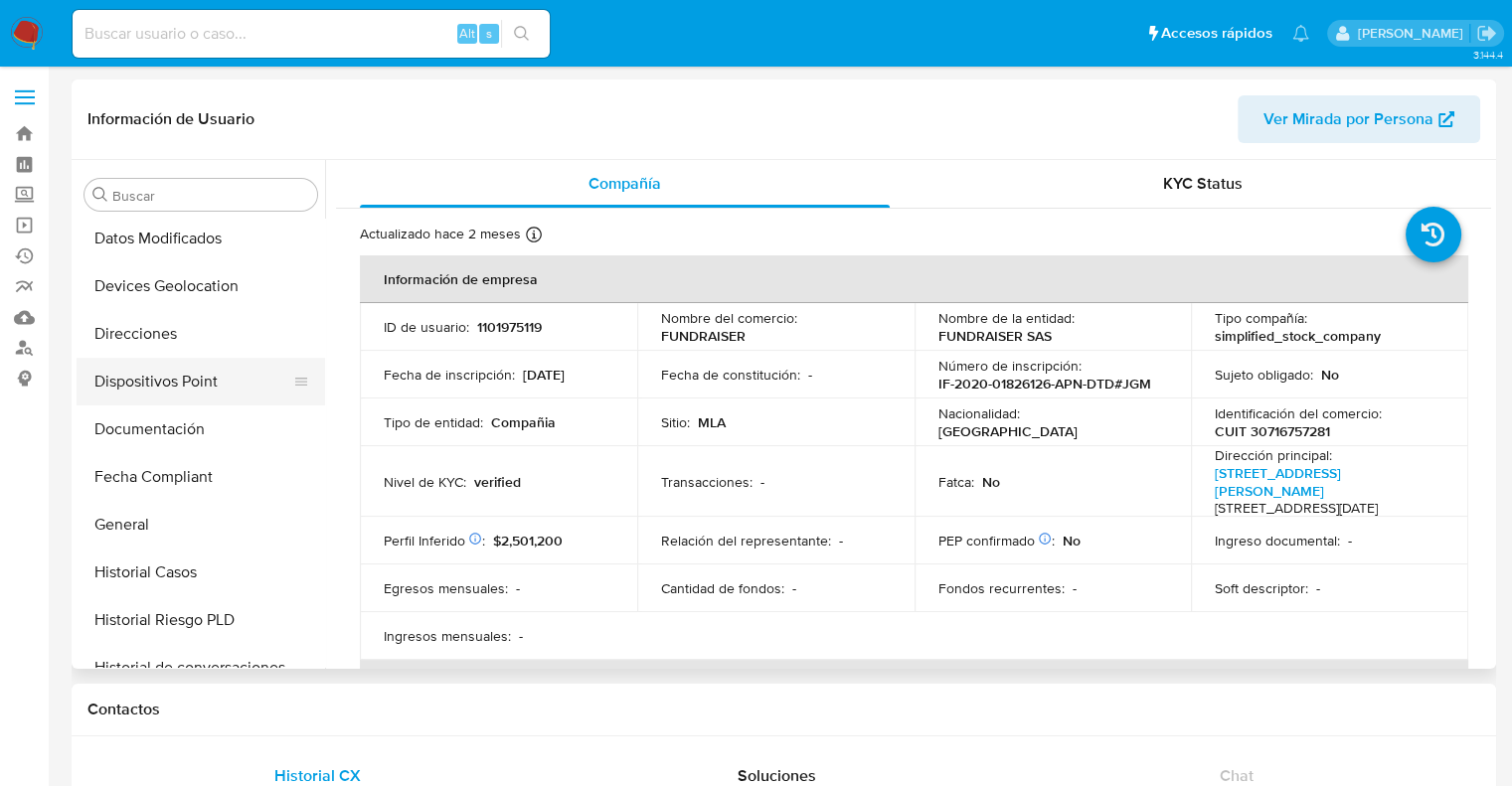 scroll, scrollTop: 0, scrollLeft: 0, axis: both 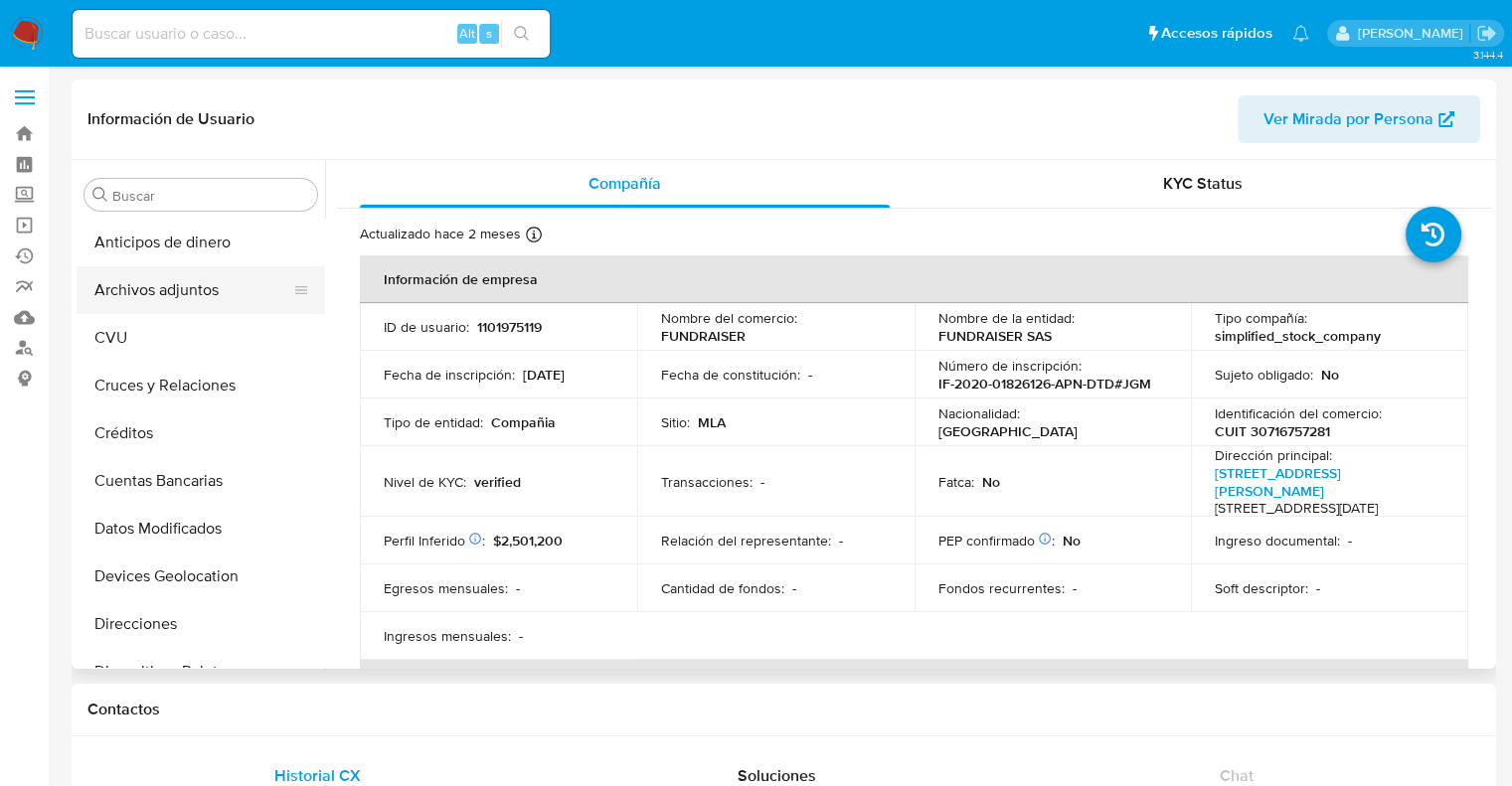 click on "Archivos adjuntos" at bounding box center [193, 290] 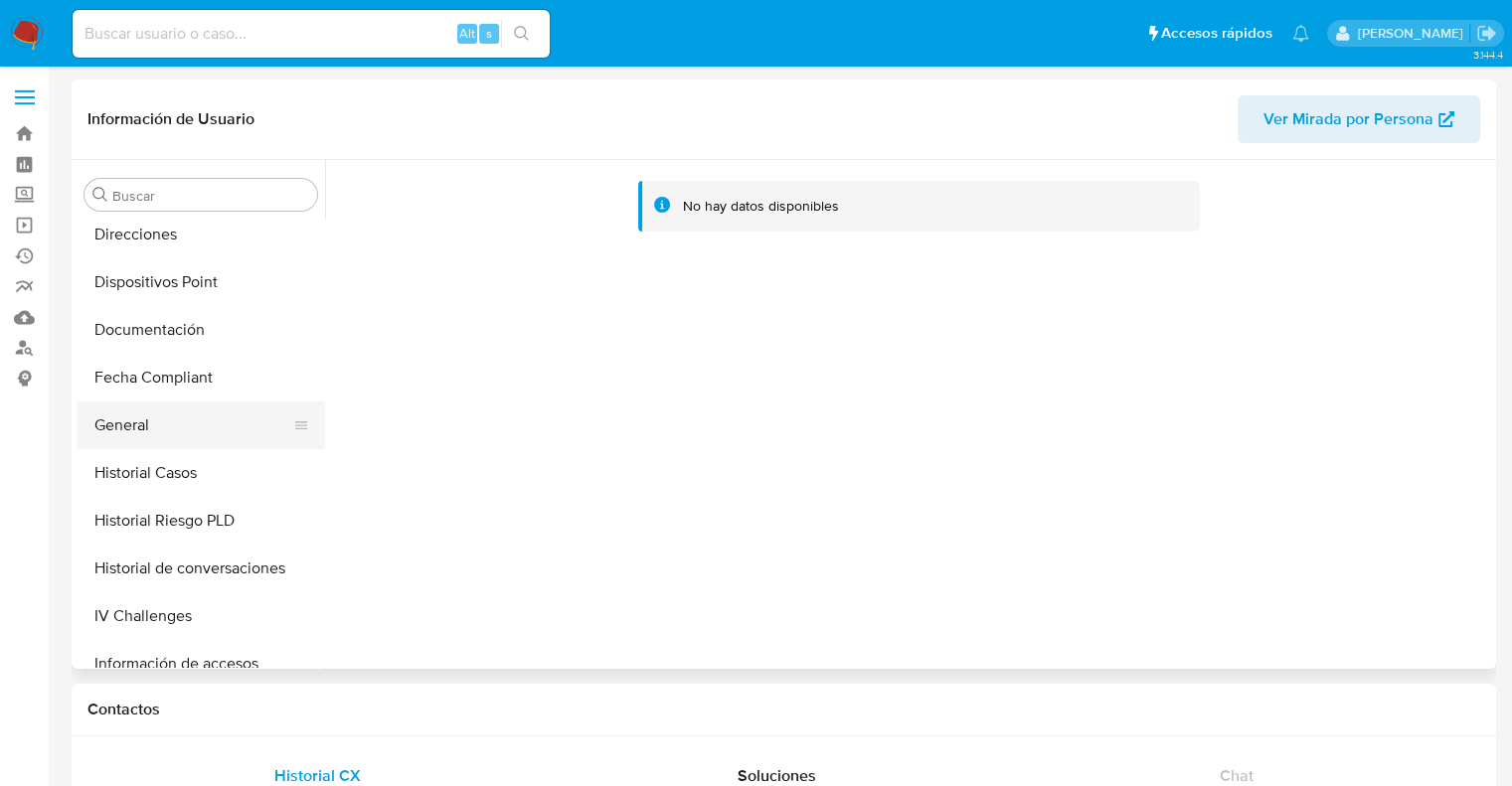 scroll, scrollTop: 397, scrollLeft: 0, axis: vertical 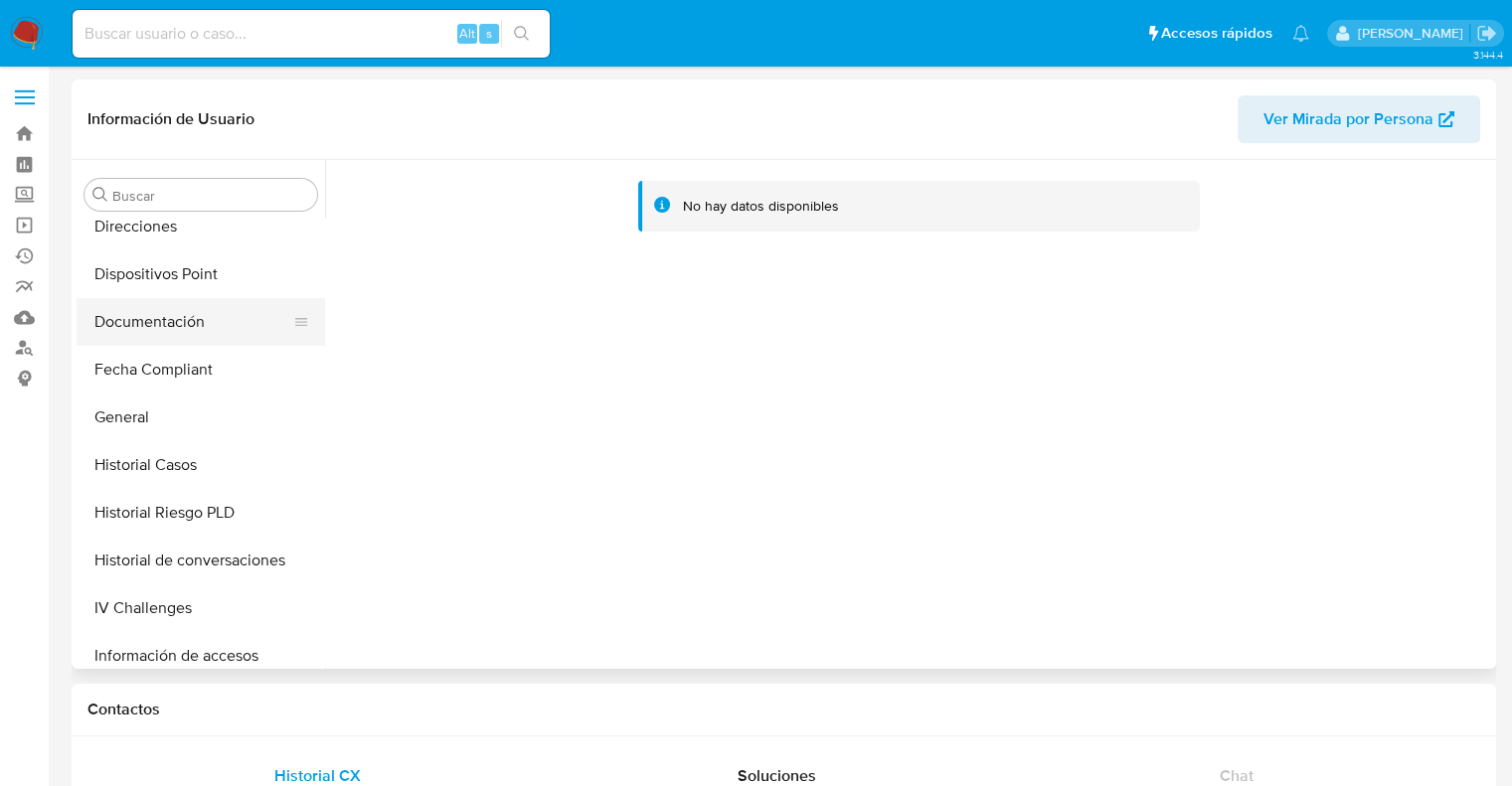 click on "Documentación" at bounding box center [193, 322] 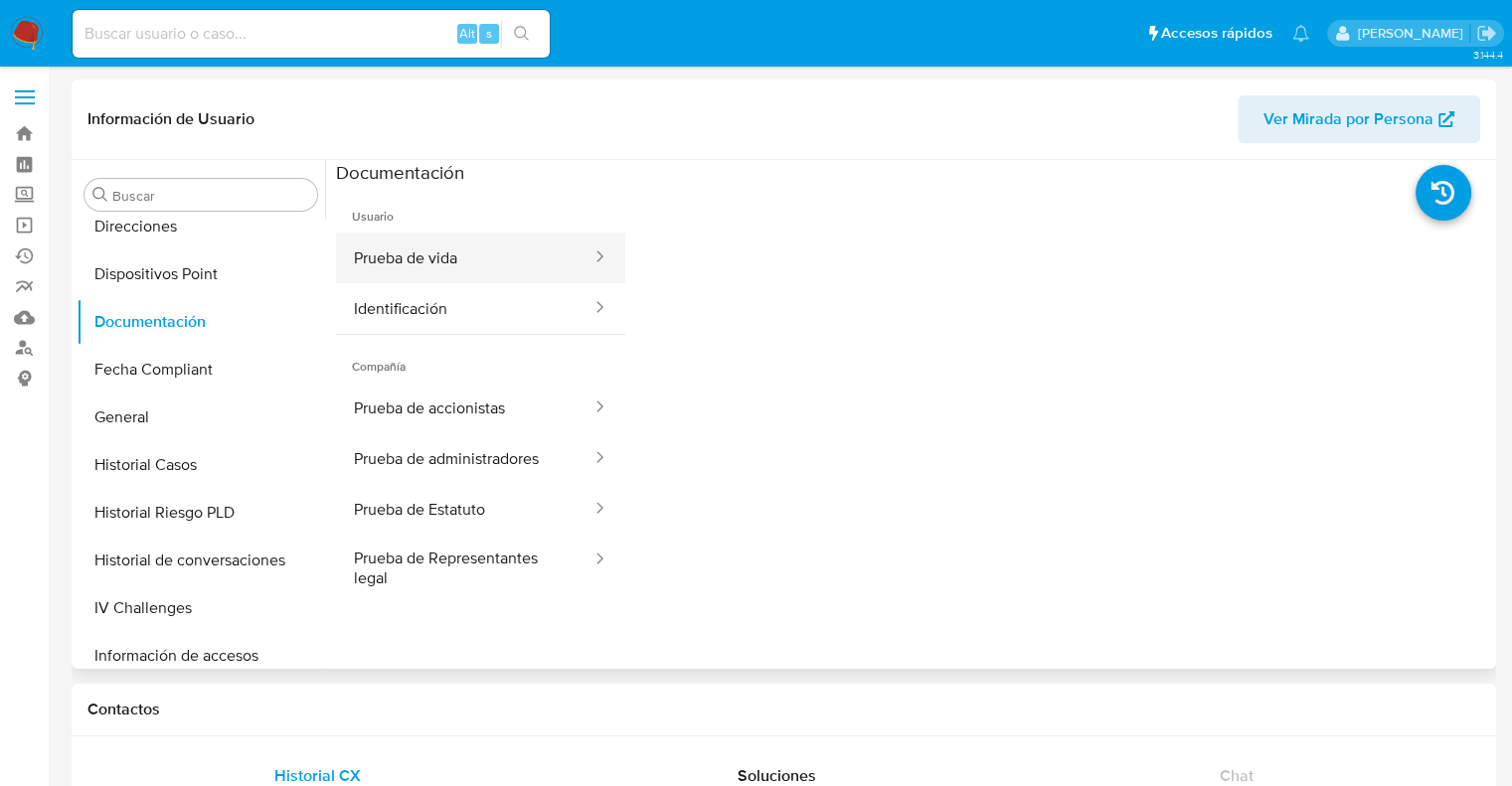 click on "Prueba de vida" at bounding box center [464, 257] 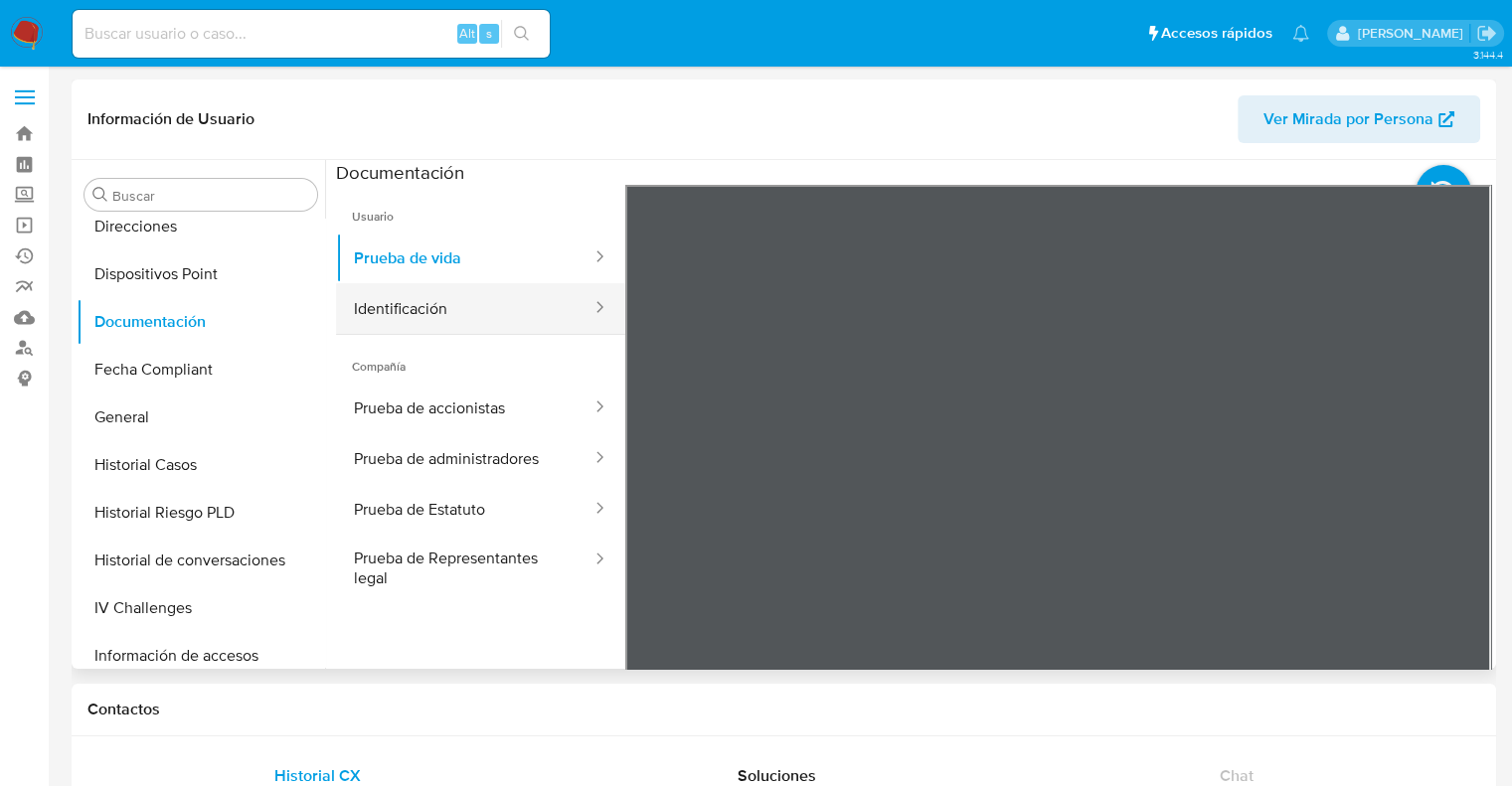 click on "Identificación" at bounding box center [464, 308] 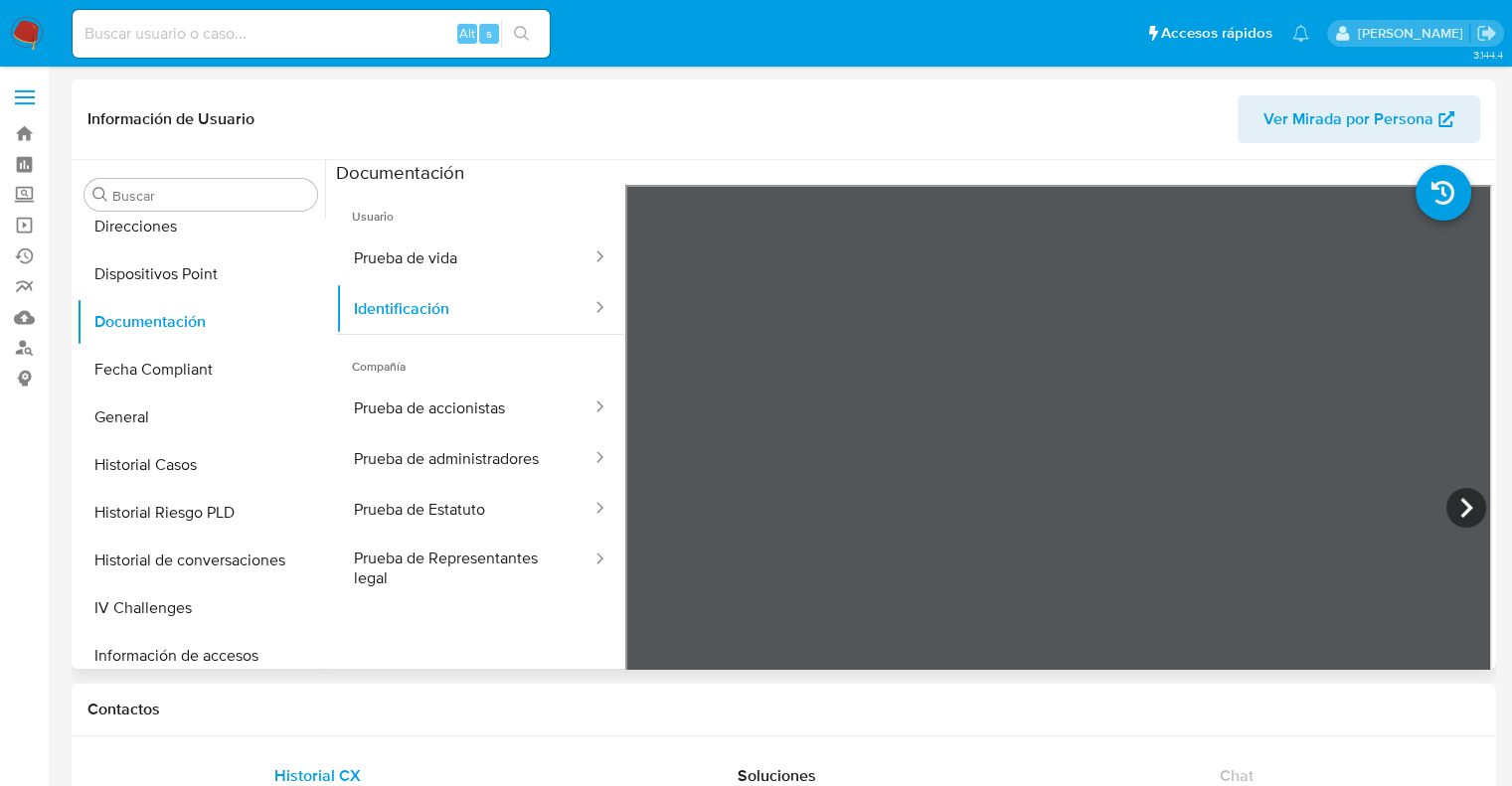 type 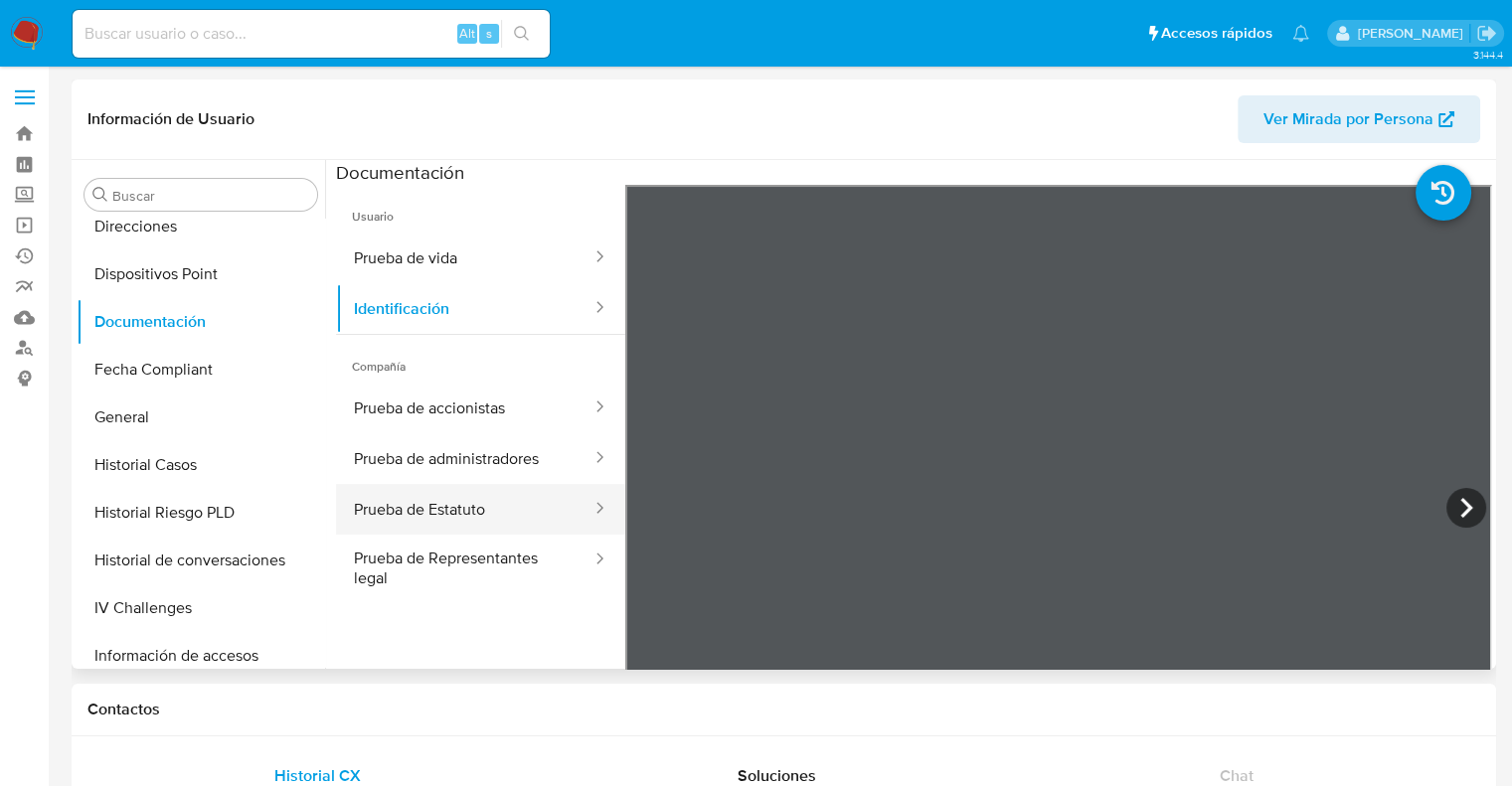 click on "Prueba de Estatuto" at bounding box center (464, 509) 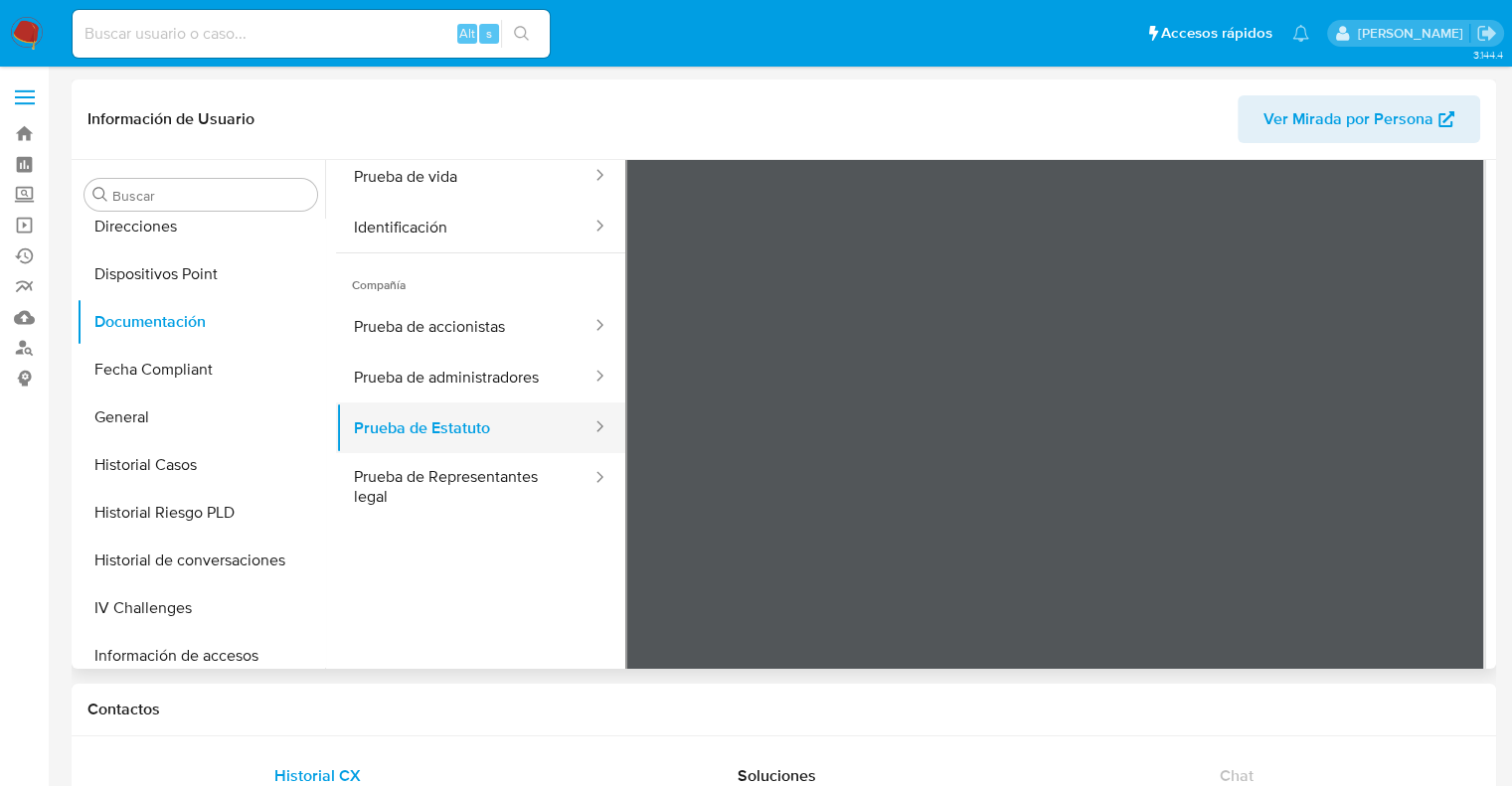 scroll, scrollTop: 172, scrollLeft: 0, axis: vertical 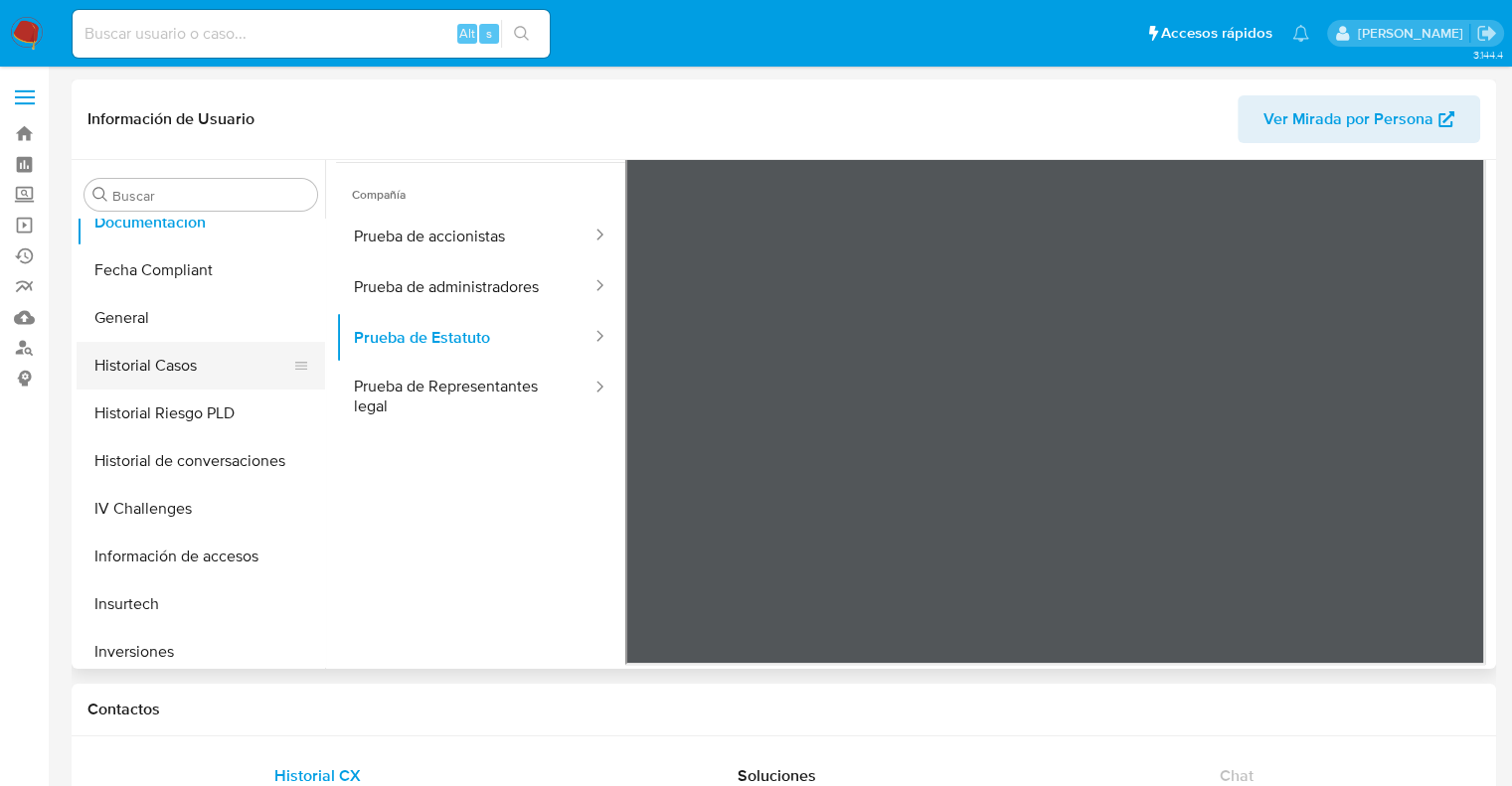 click on "Historial Casos" at bounding box center (193, 366) 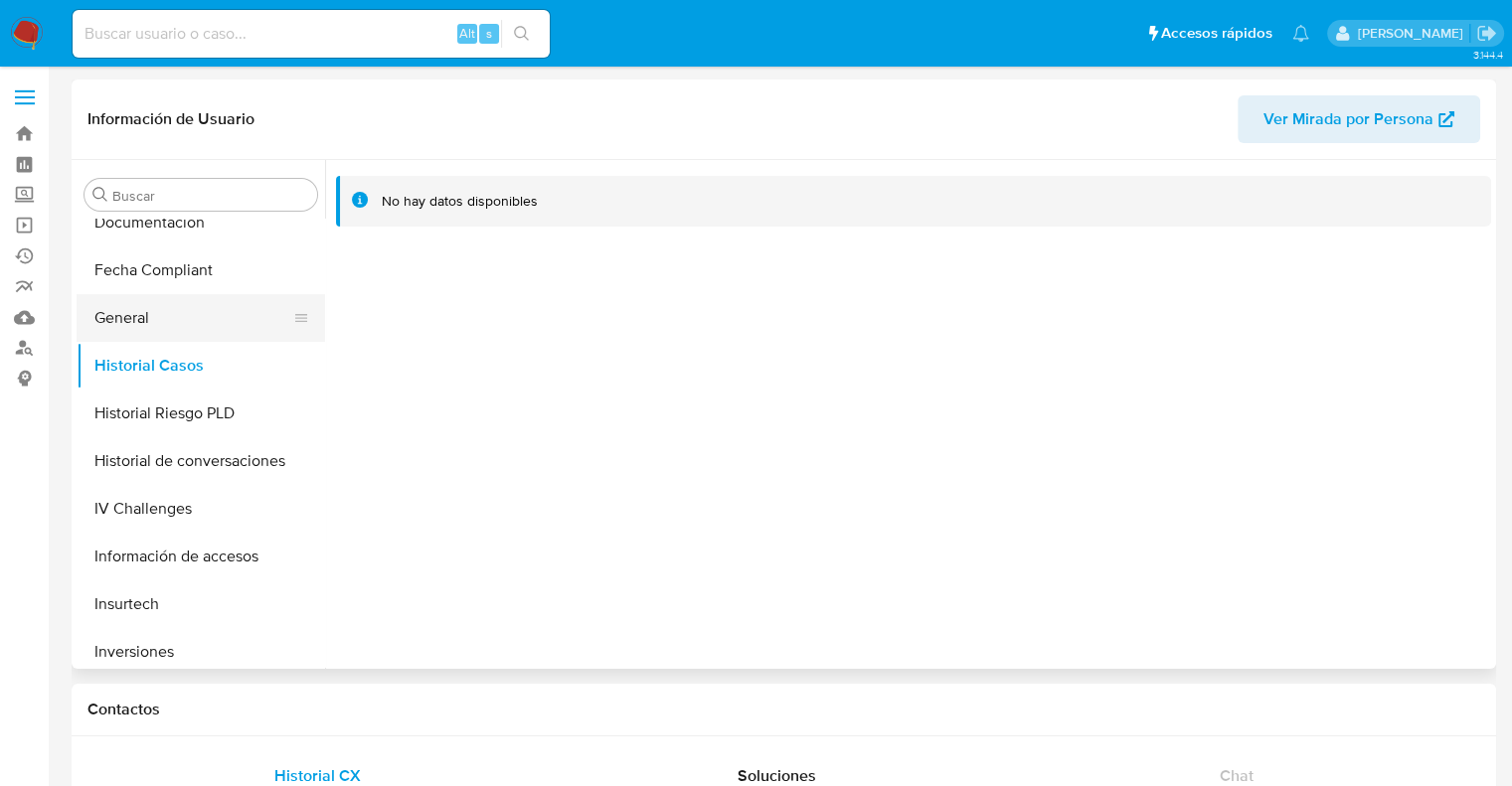 click on "General" at bounding box center [193, 318] 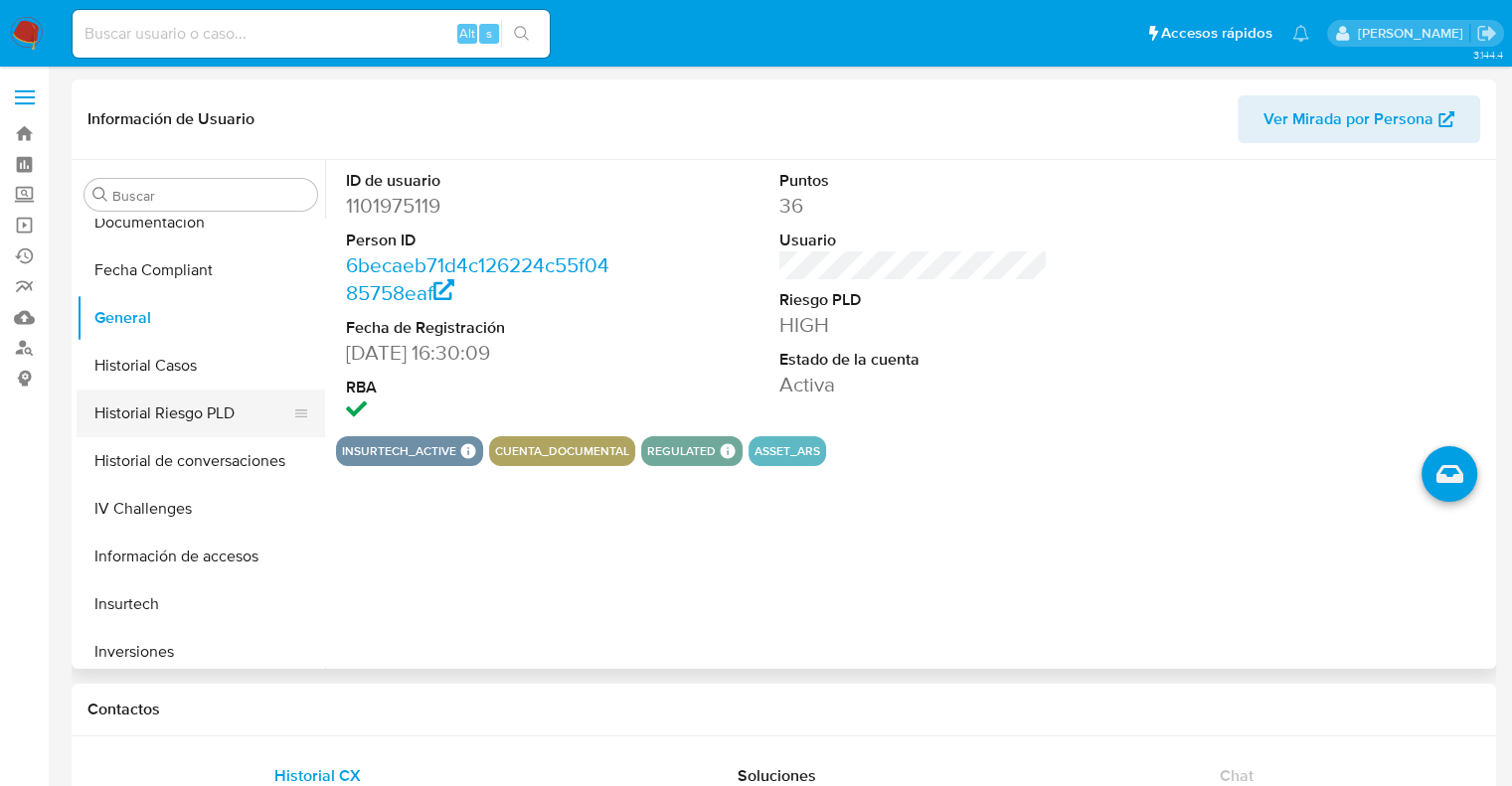 click on "Historial Riesgo PLD" at bounding box center [193, 413] 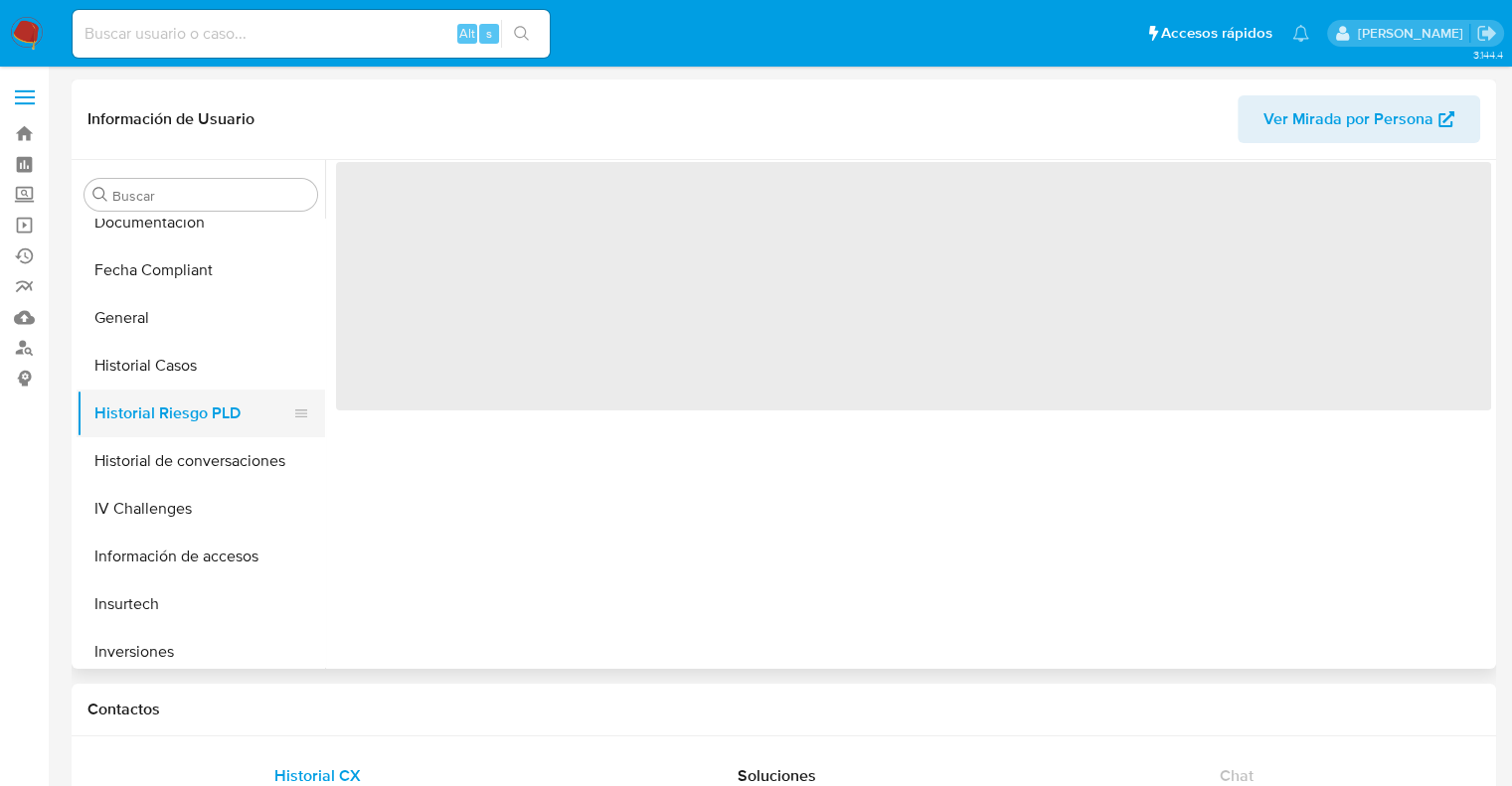 type 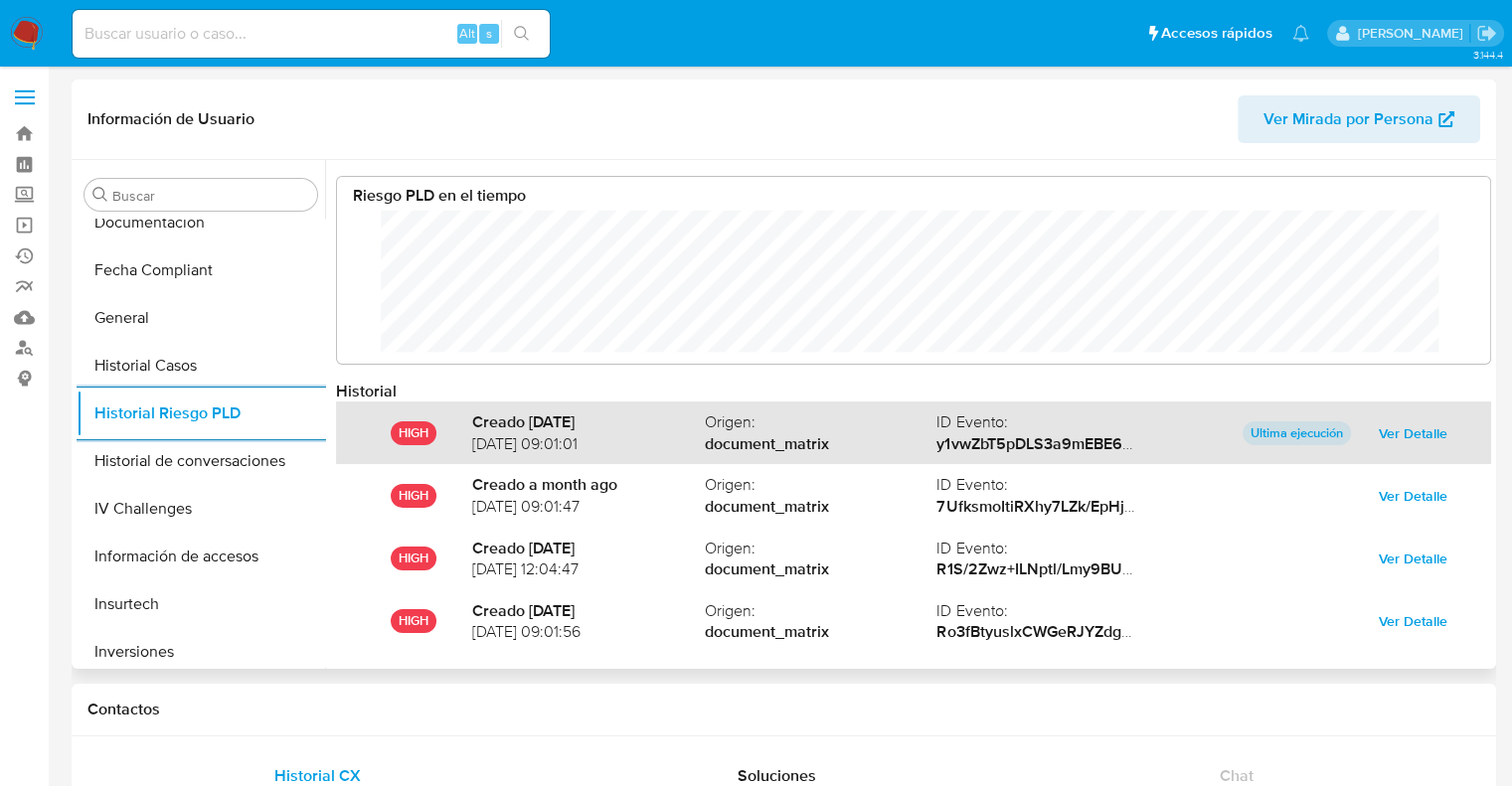 scroll, scrollTop: 993529, scrollLeft: 992968, axis: both 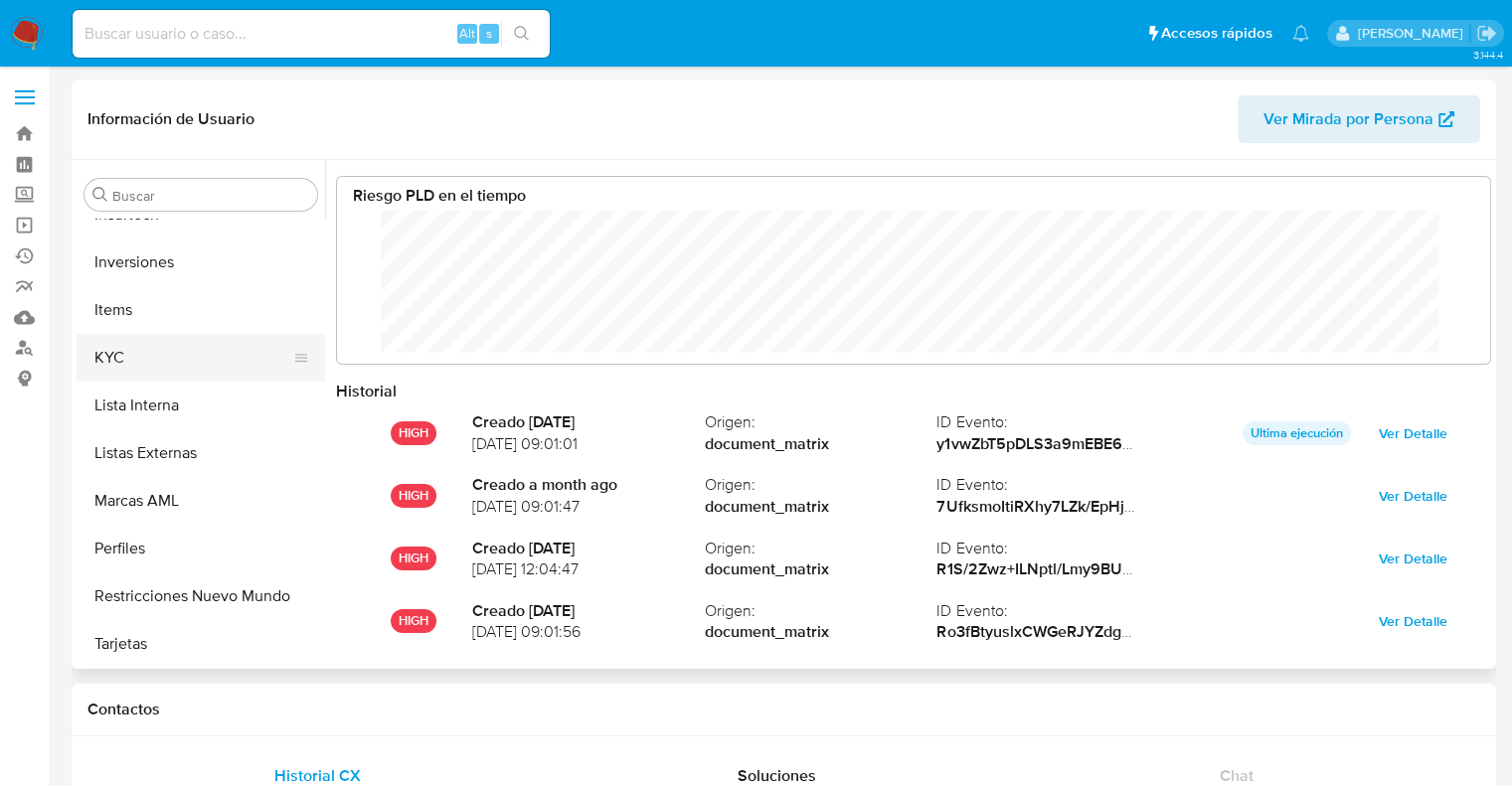 click on "KYC" at bounding box center (193, 358) 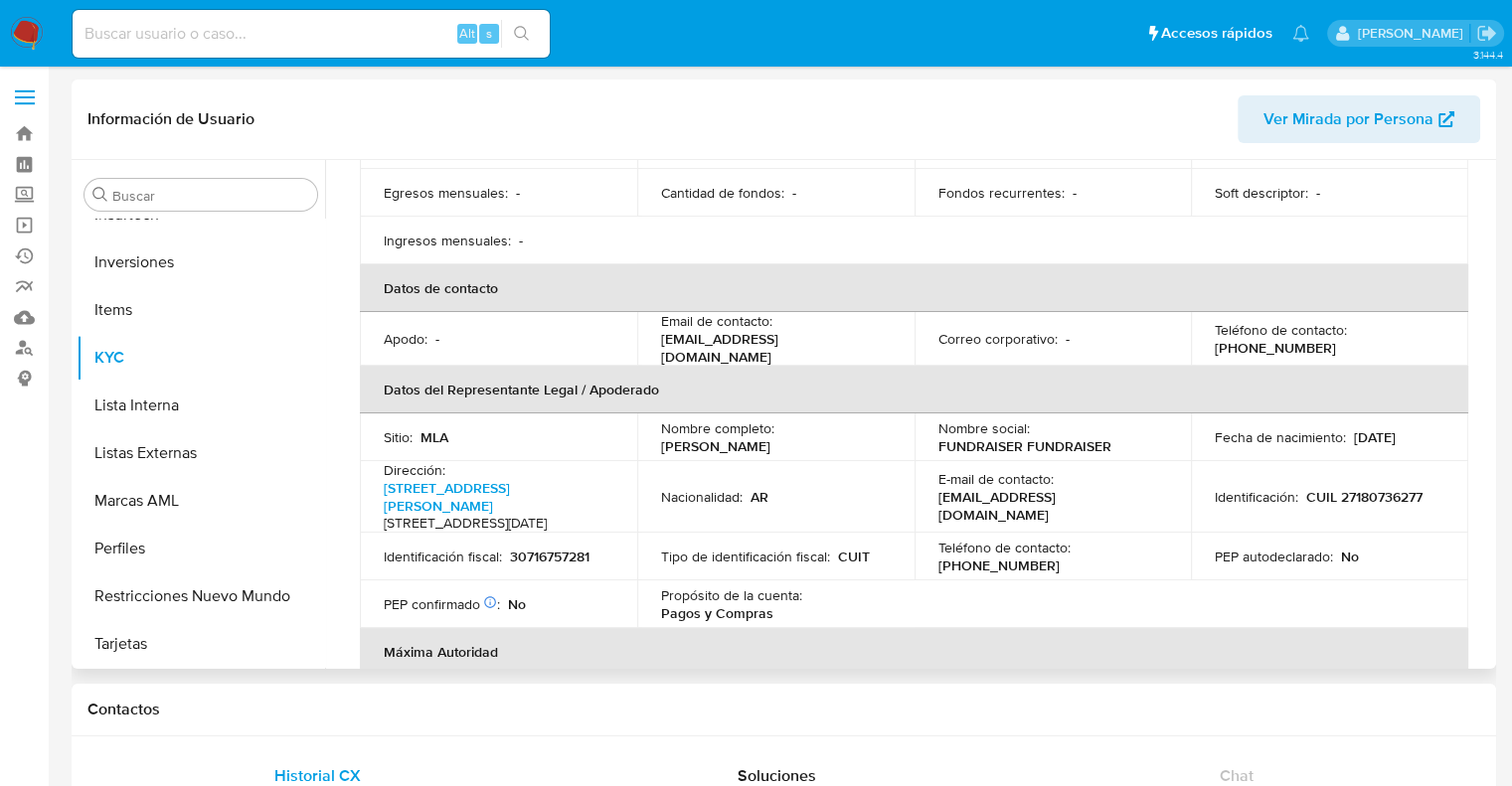 scroll, scrollTop: 497, scrollLeft: 0, axis: vertical 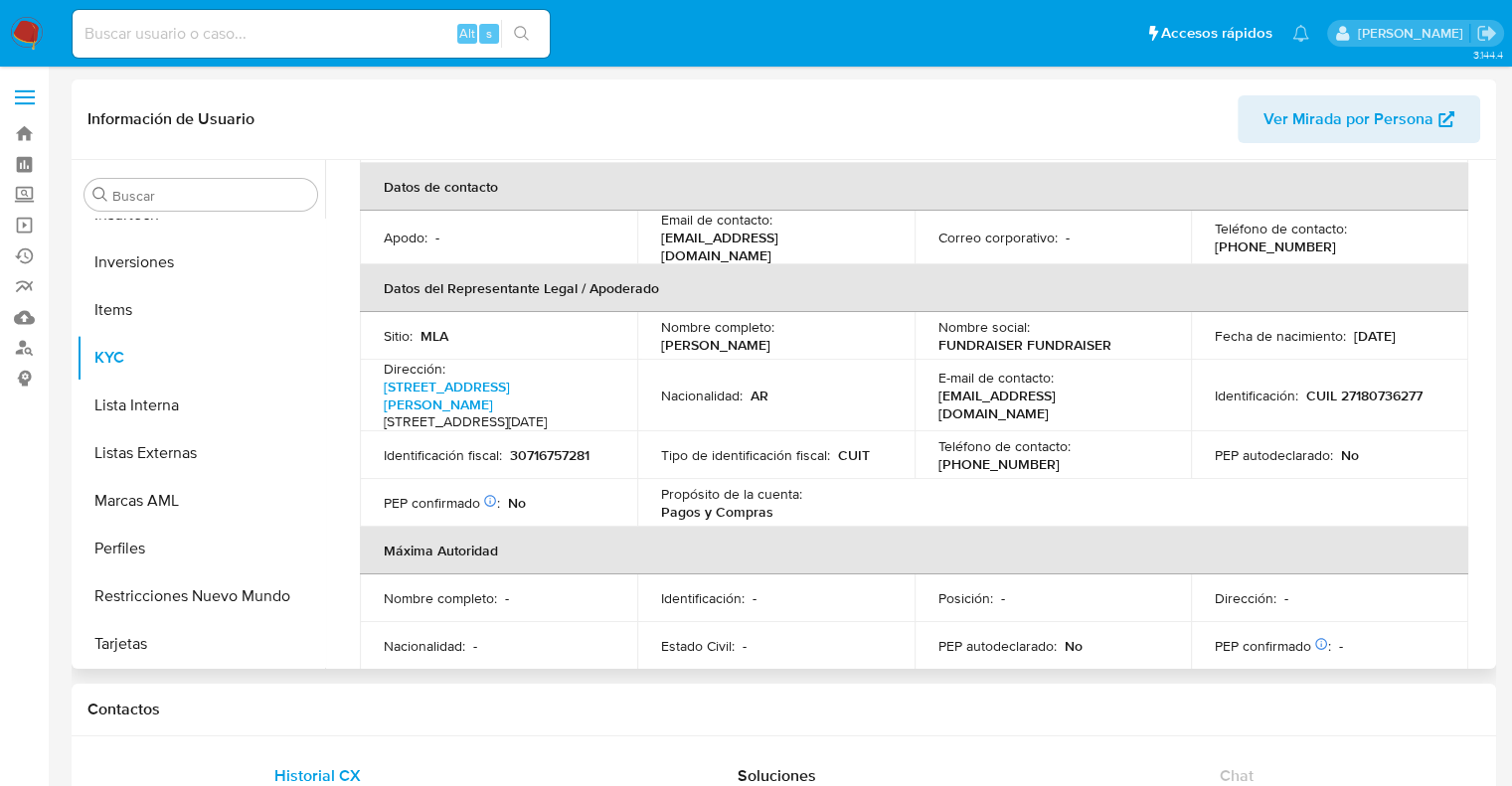 type 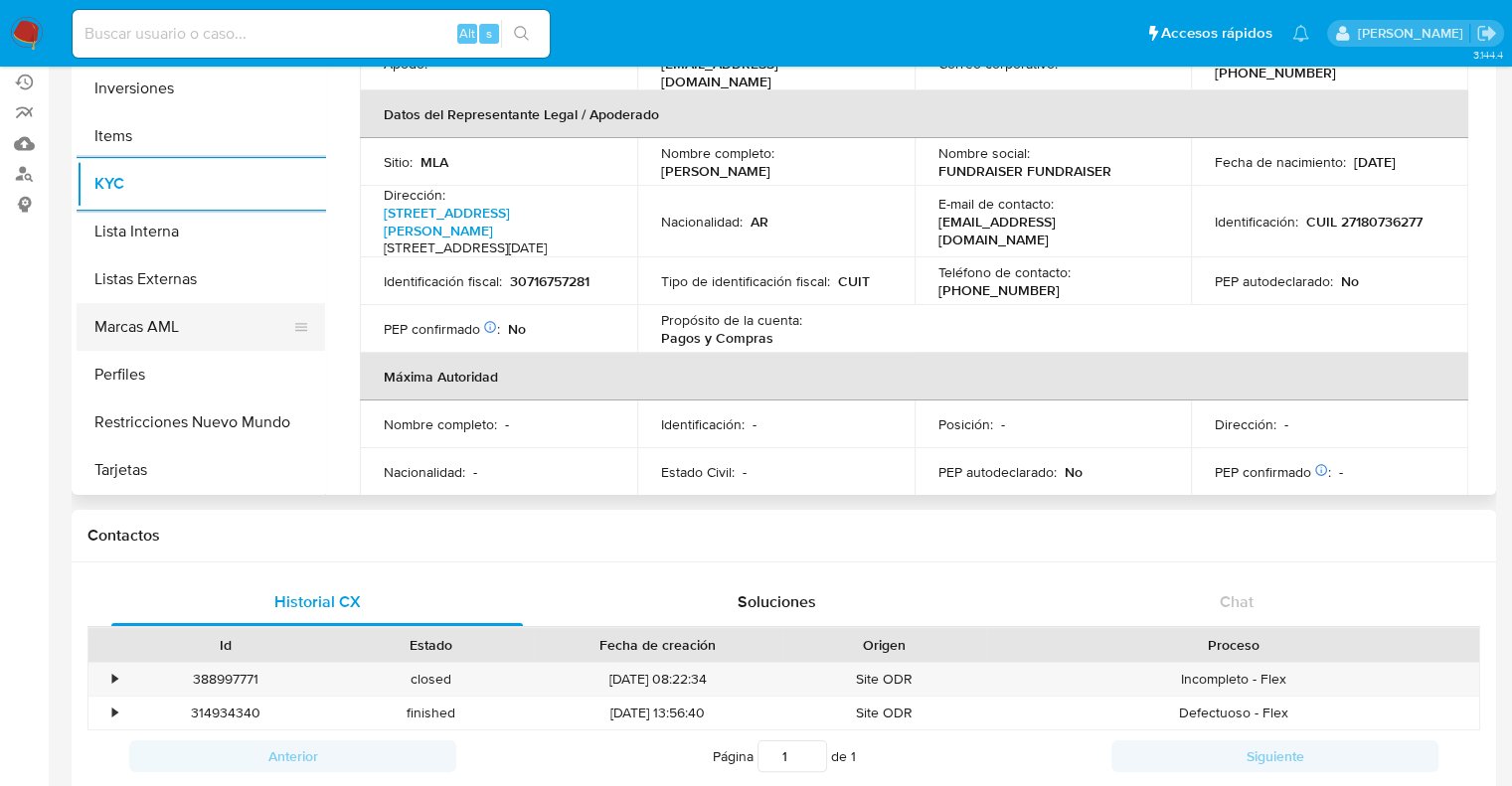 scroll, scrollTop: 199, scrollLeft: 0, axis: vertical 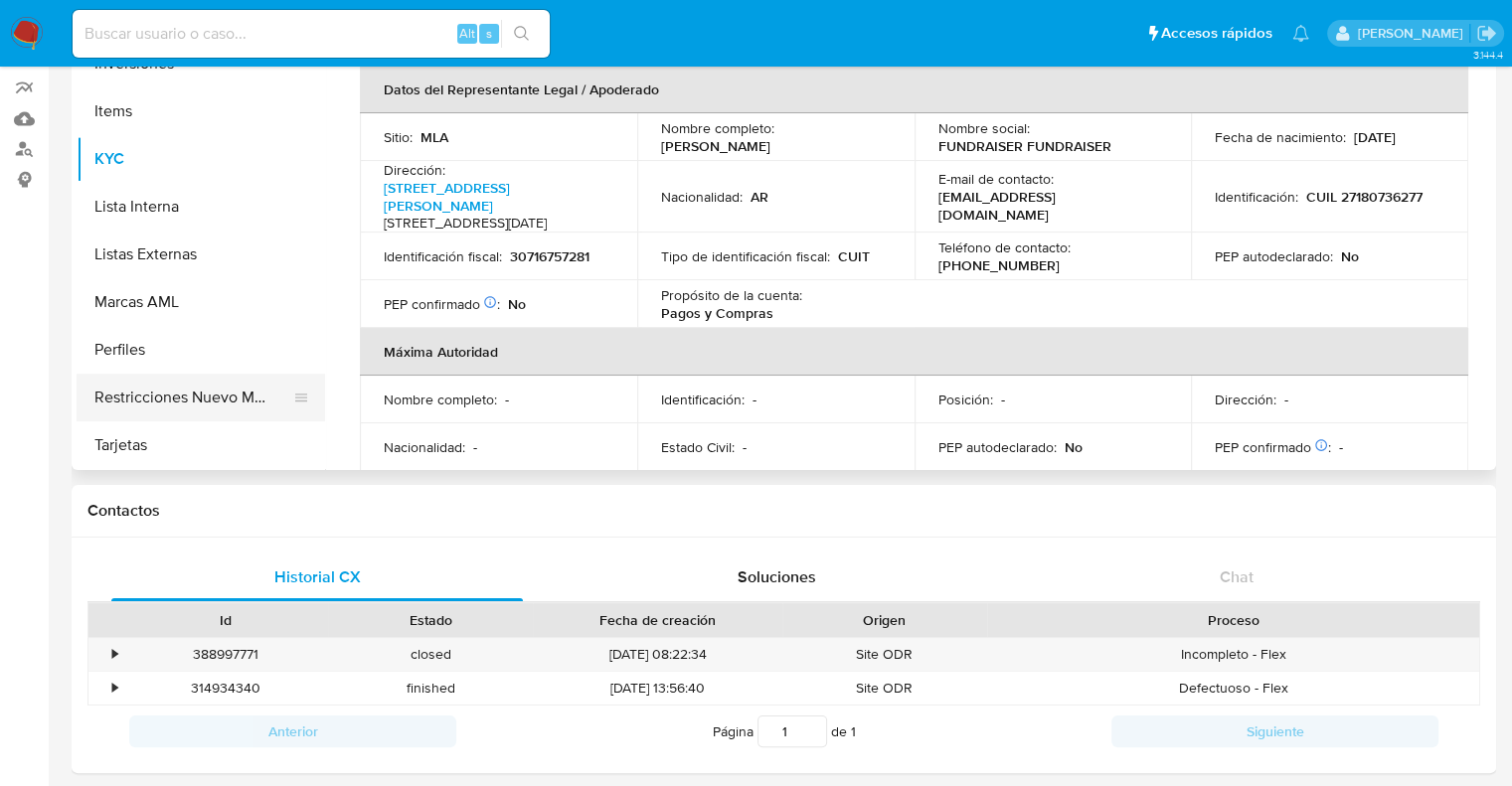 click on "Restricciones Nuevo Mundo" at bounding box center (193, 397) 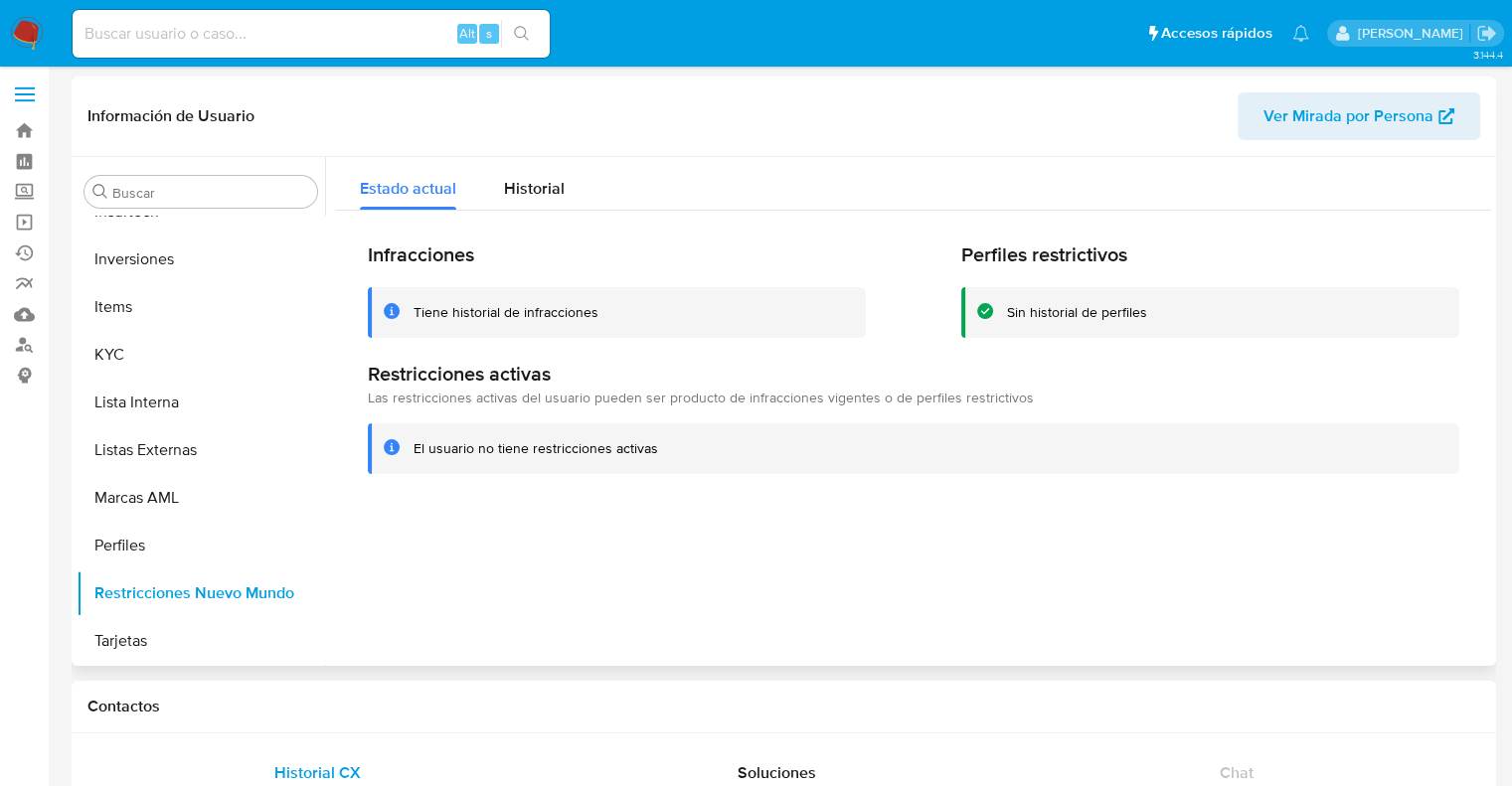 scroll, scrollTop: 0, scrollLeft: 0, axis: both 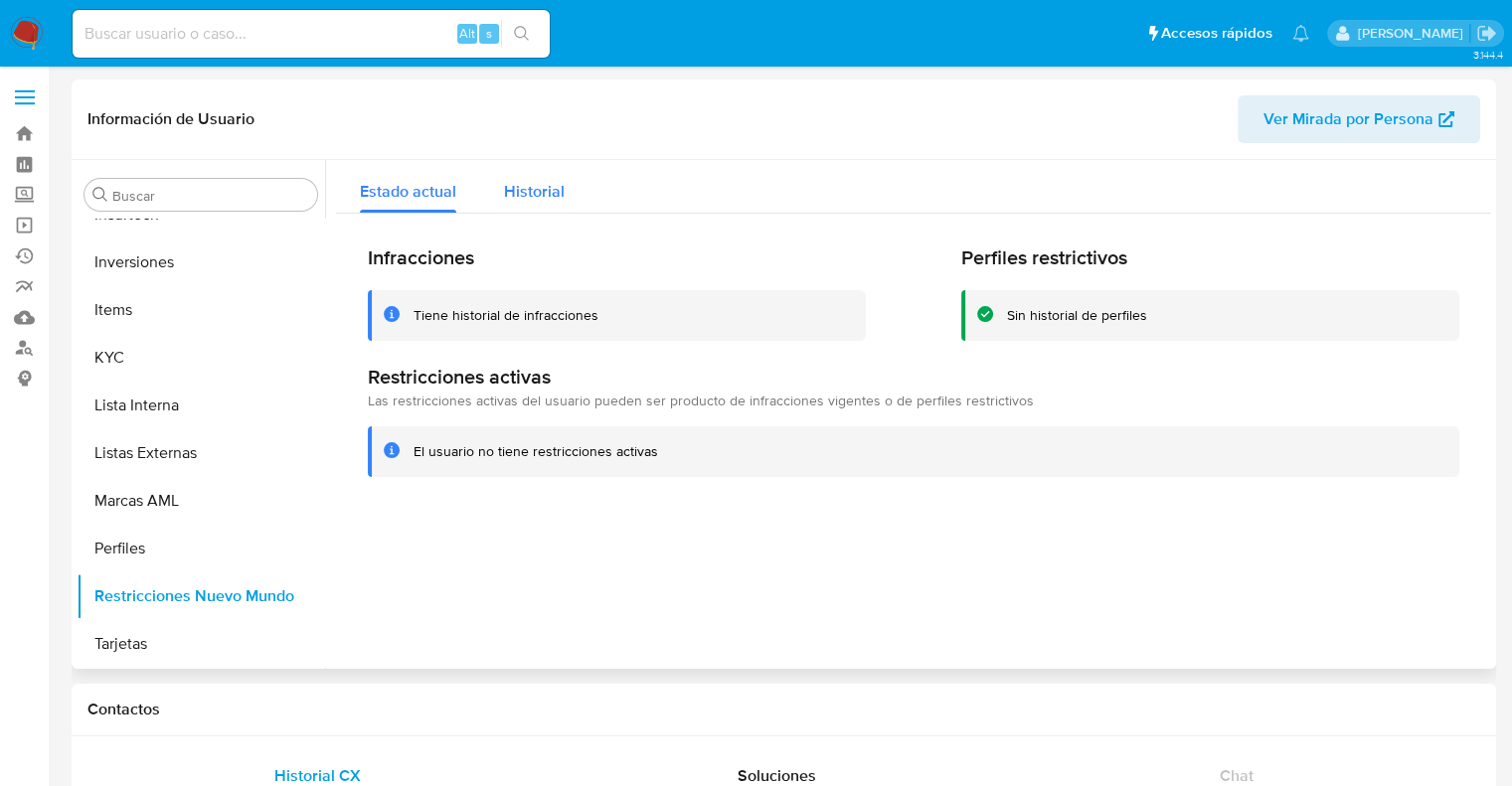 type 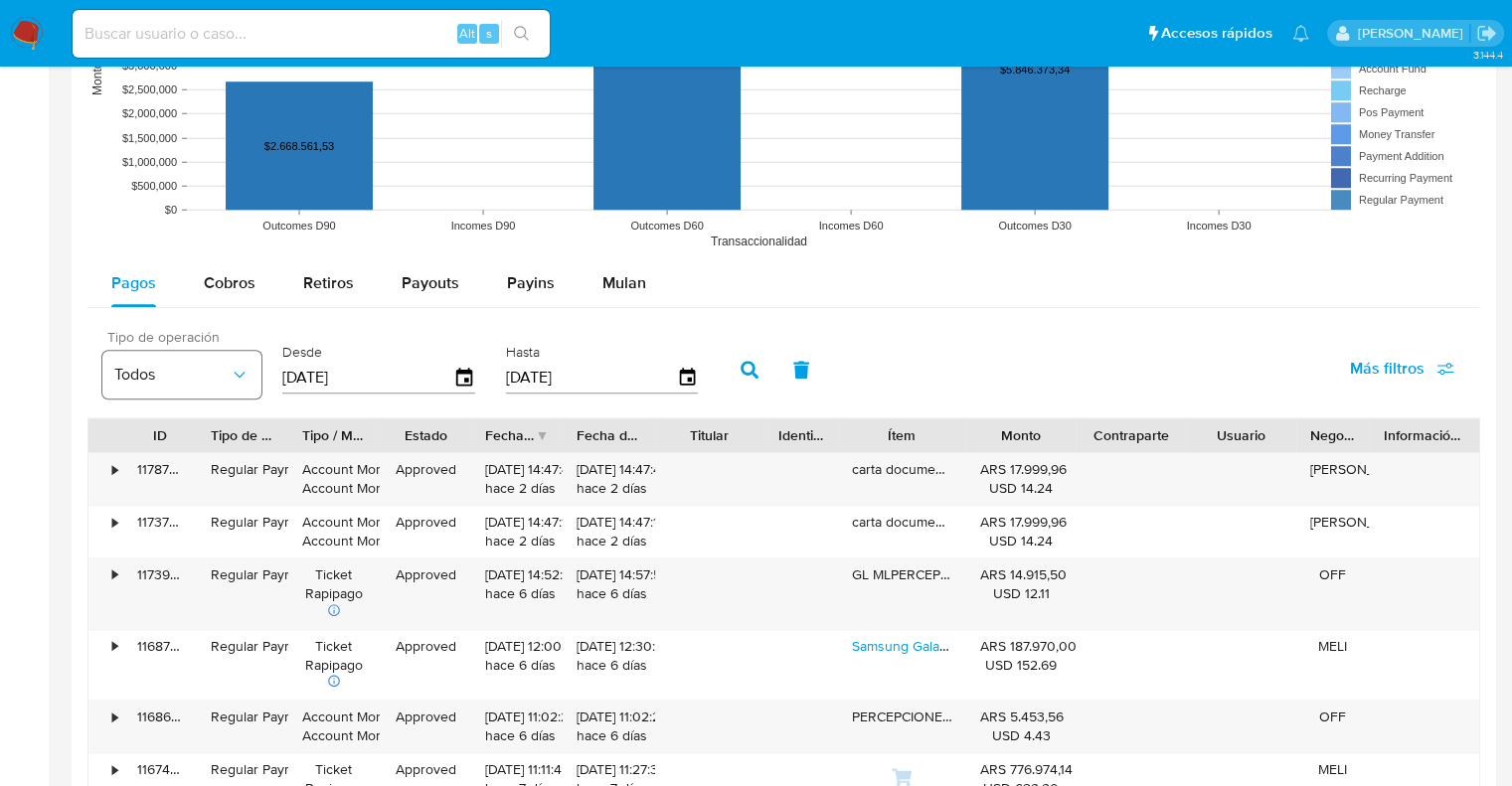 scroll, scrollTop: 1590, scrollLeft: 0, axis: vertical 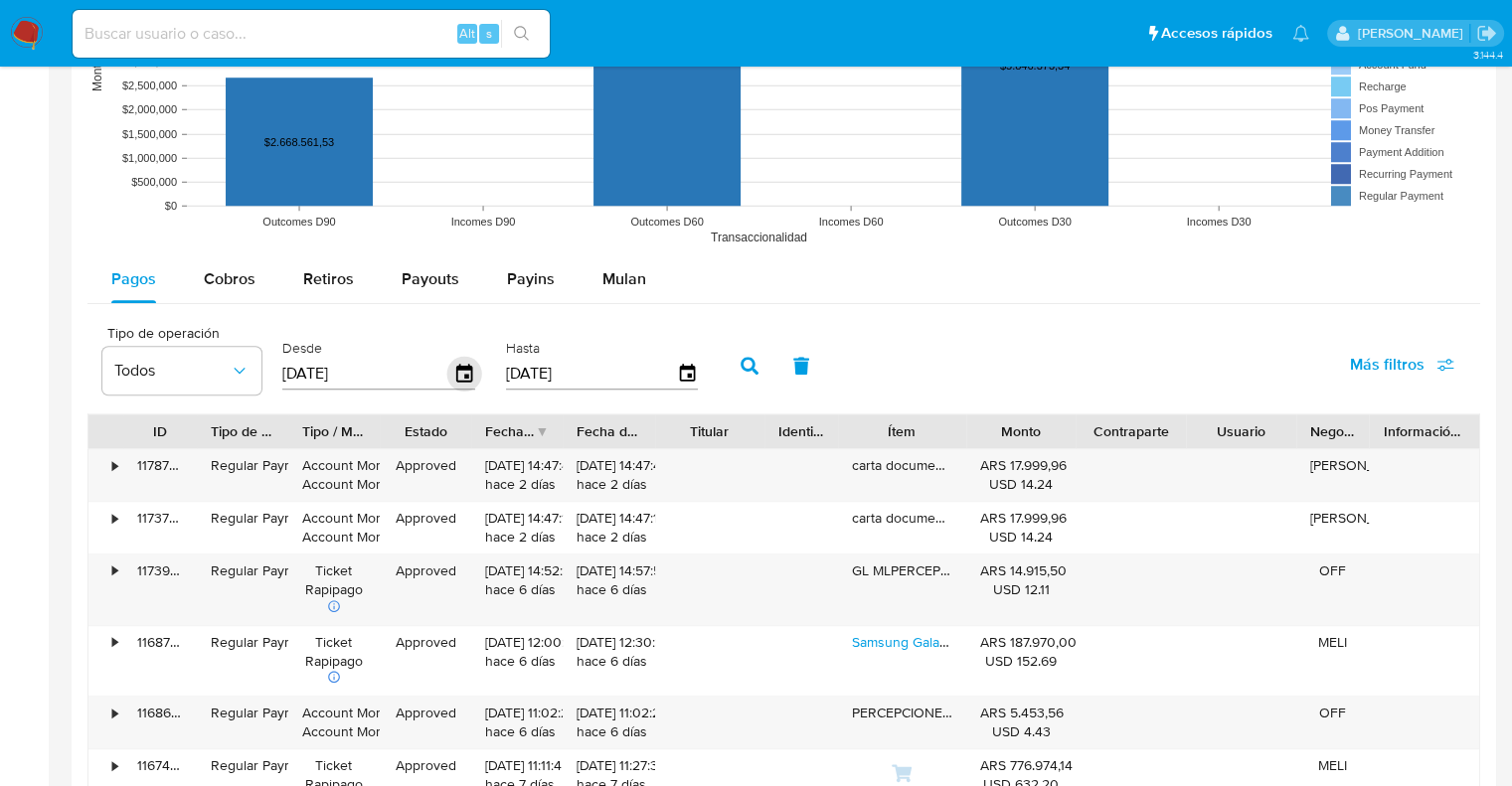 click 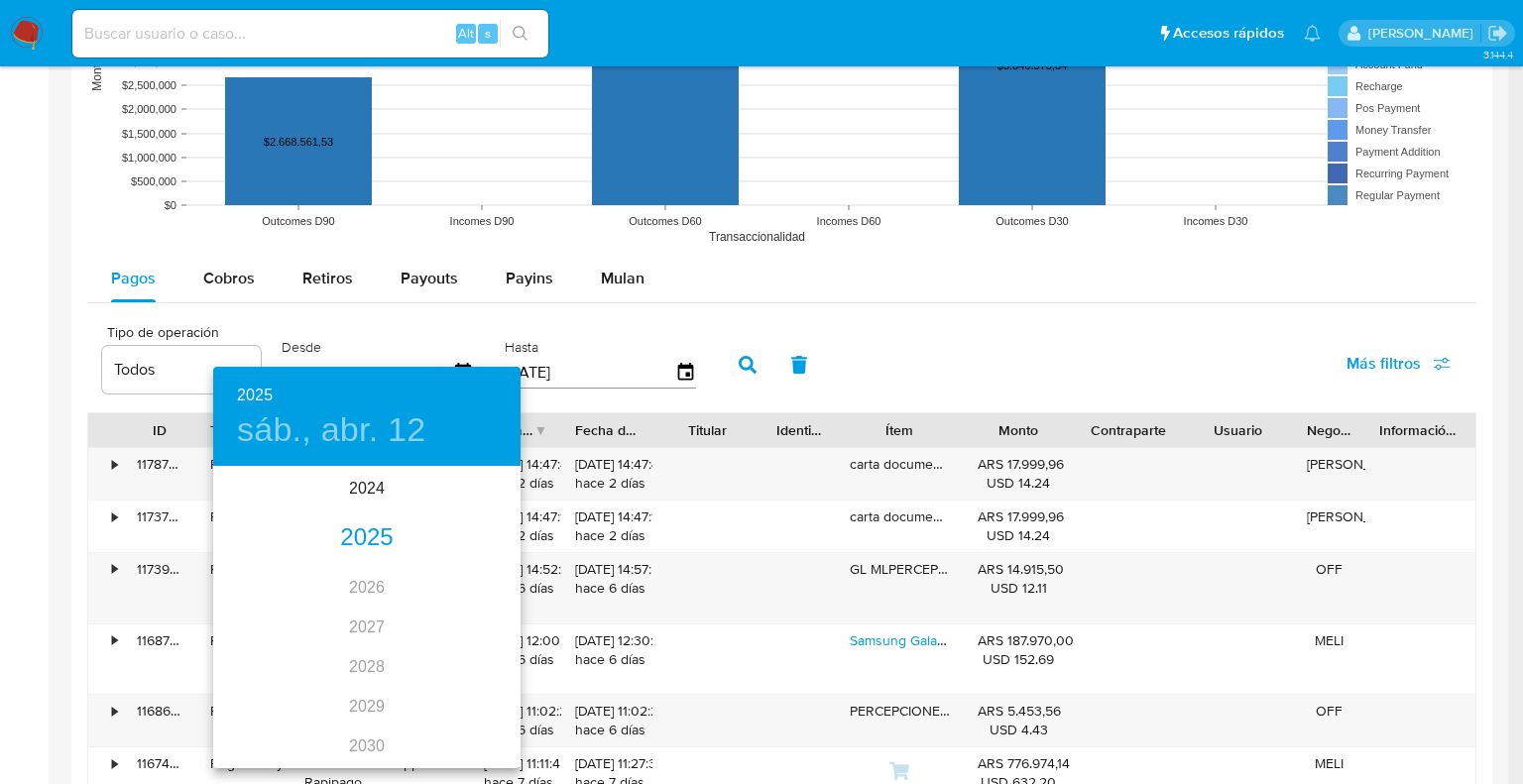 click on "2025" at bounding box center (367, 538) 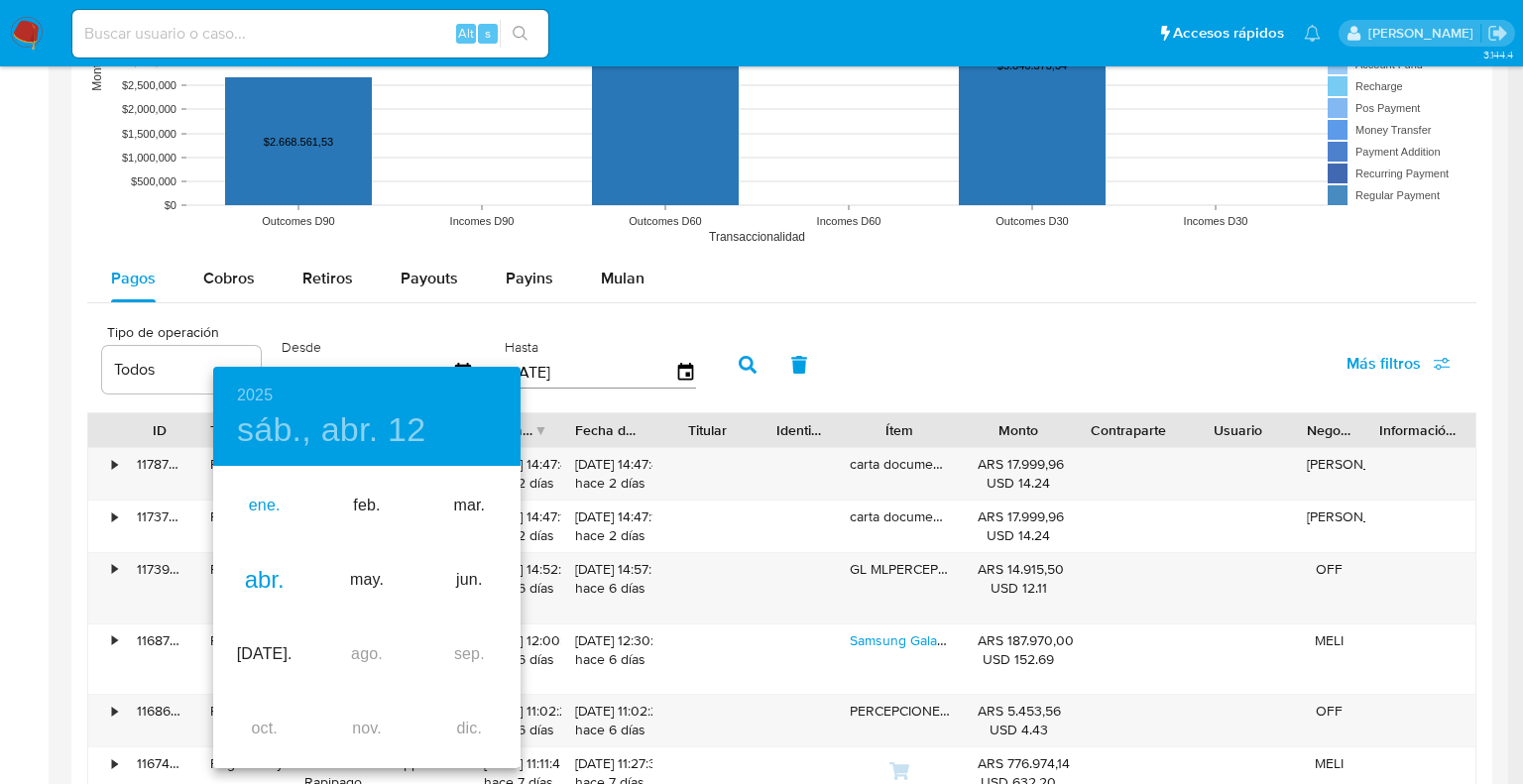click on "ene." at bounding box center [264, 505] 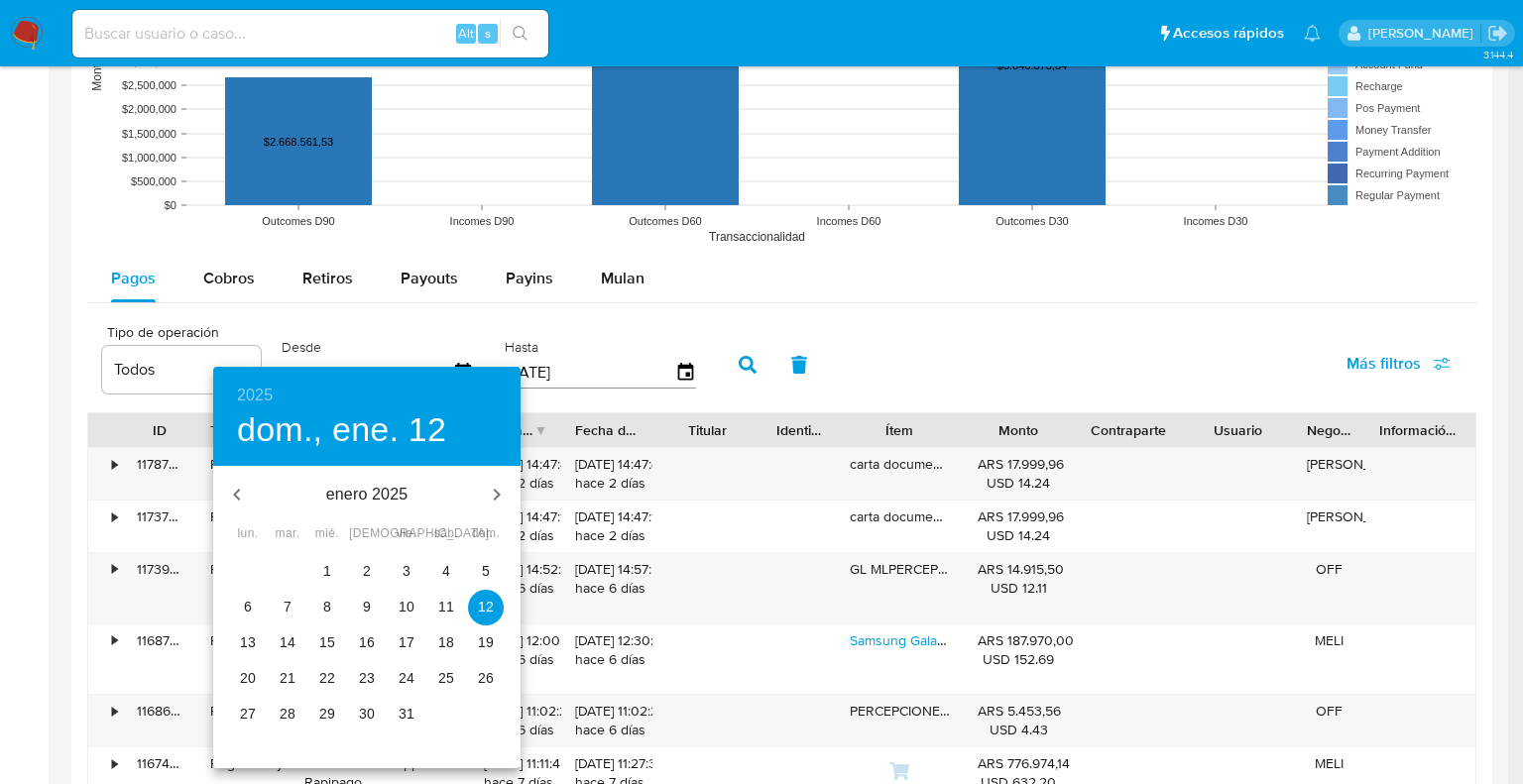 click on "1" at bounding box center [327, 571] 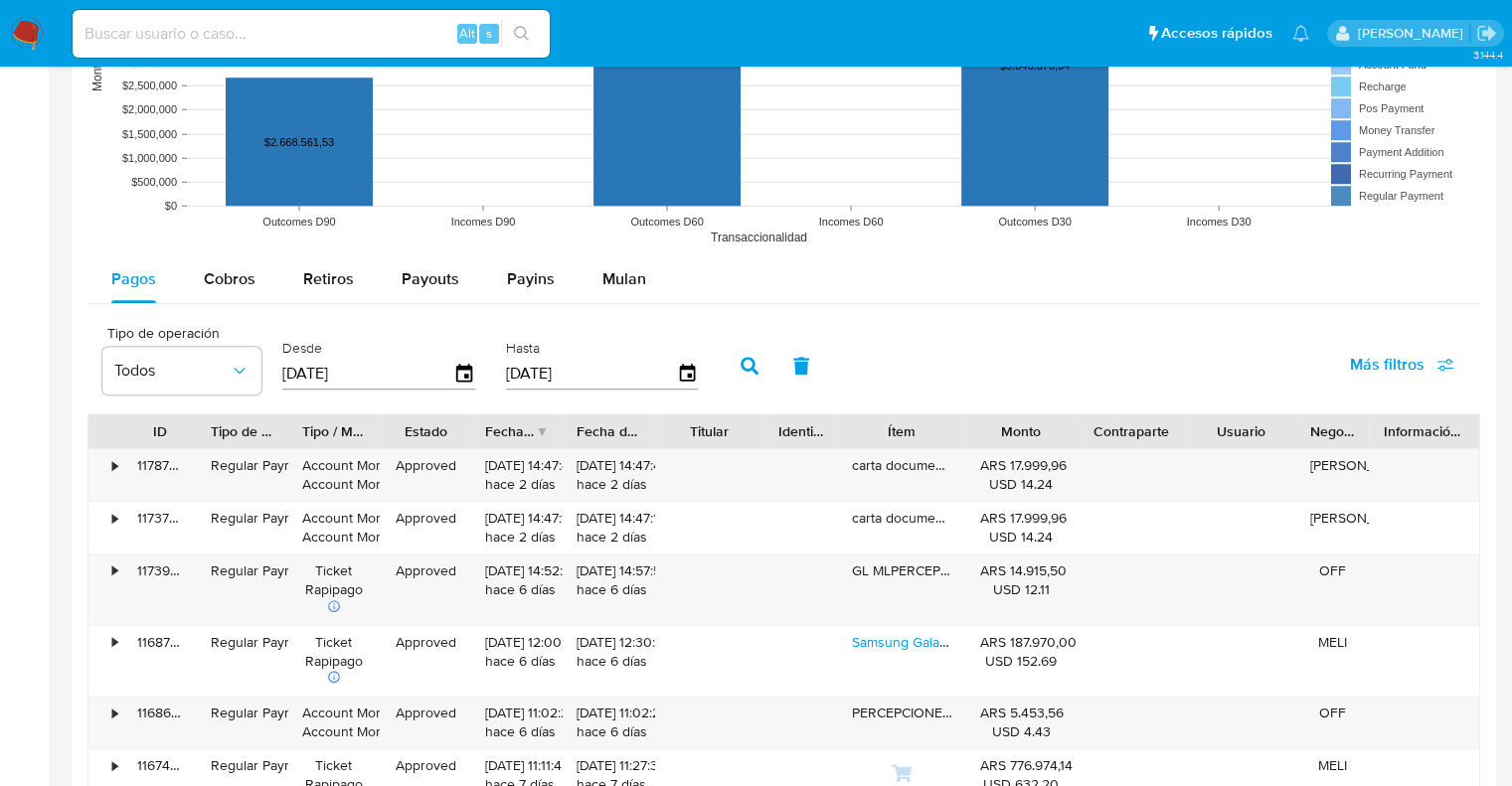 click 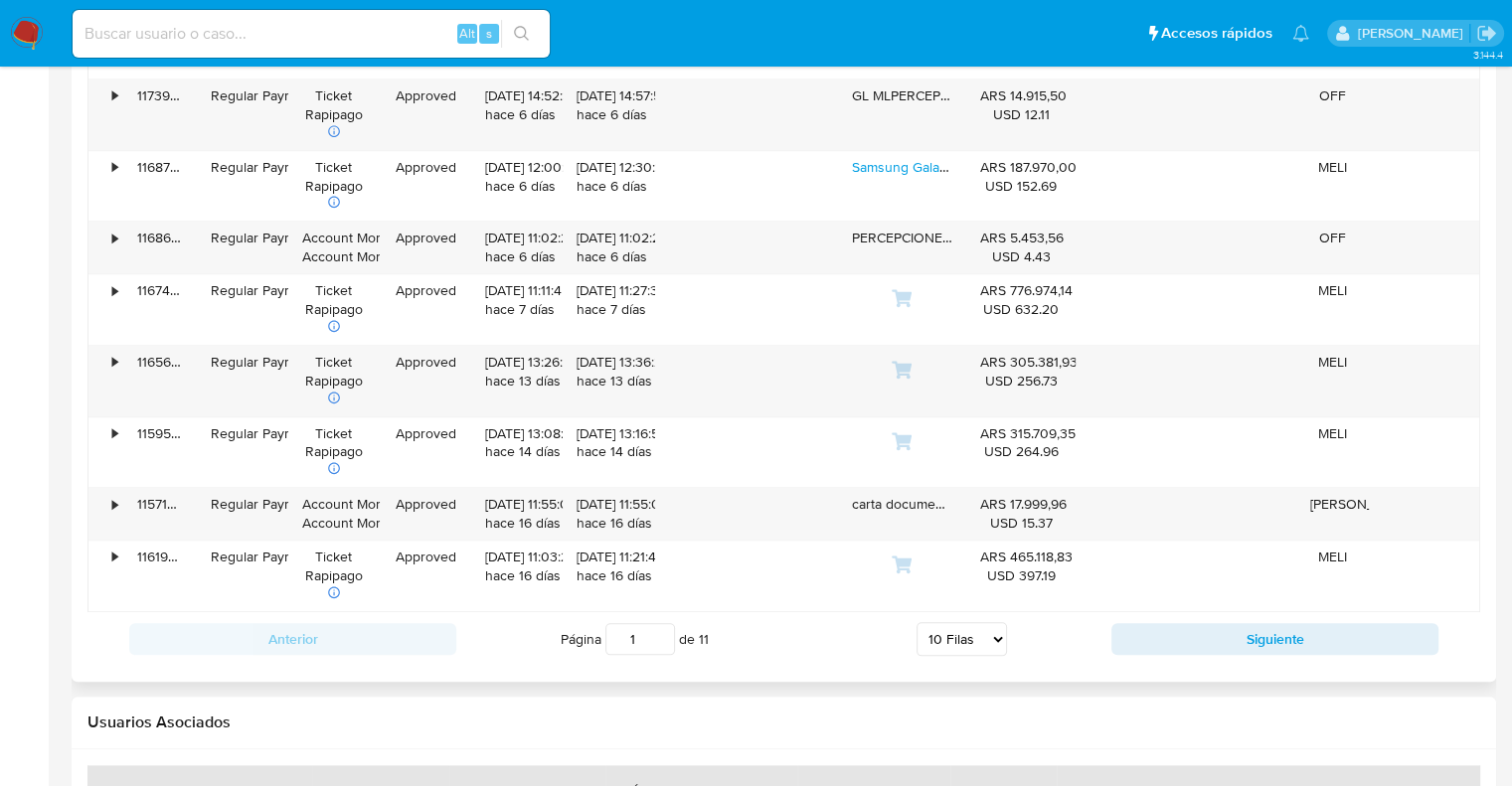 scroll, scrollTop: 2087, scrollLeft: 0, axis: vertical 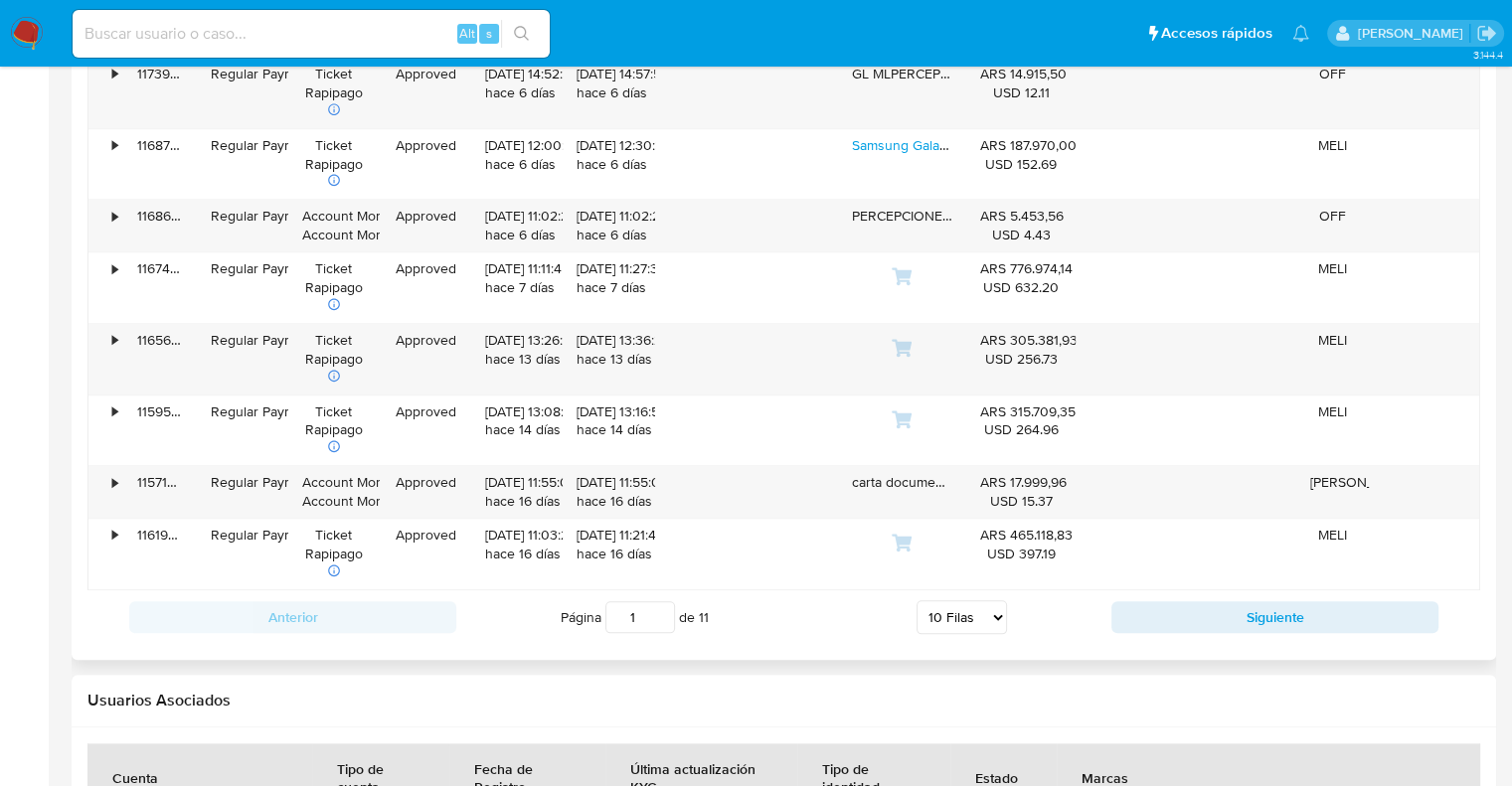 click on "5   Filas 10   Filas 20   Filas 25   Filas 50   Filas 100   Filas" at bounding box center [961, 617] 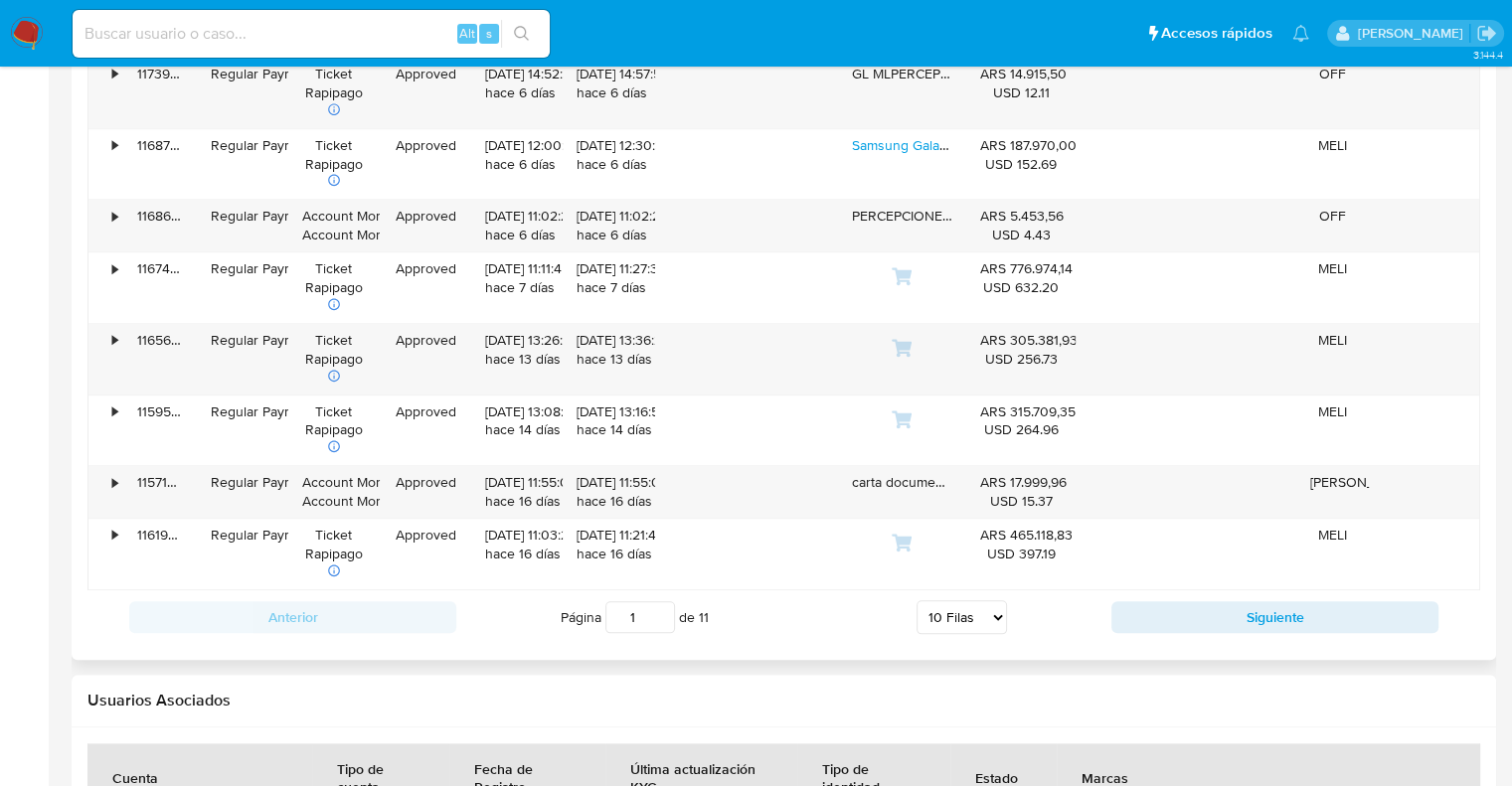 select on "25" 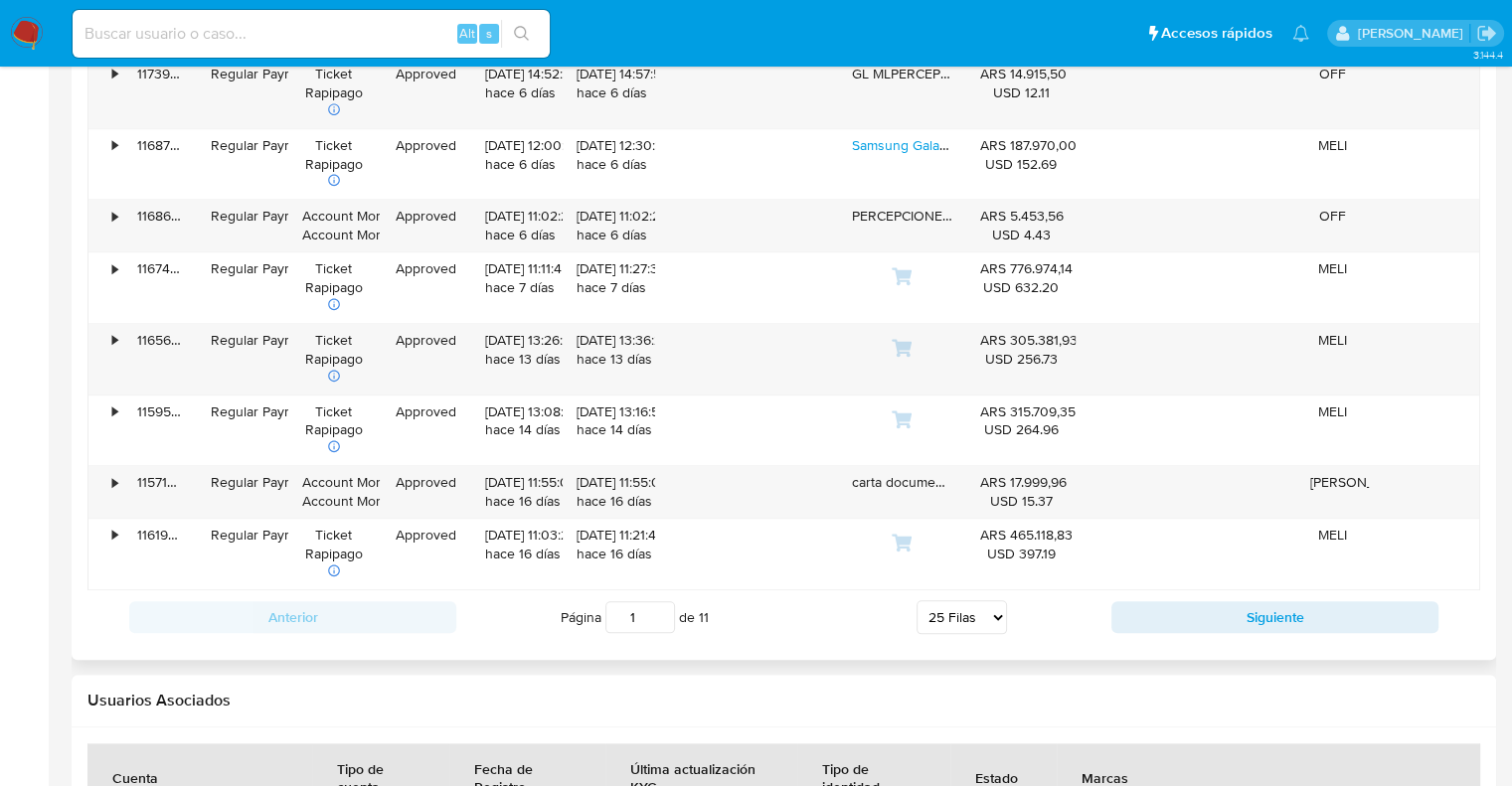 click on "5   Filas 10   Filas 20   Filas 25   Filas 50   Filas 100   Filas" at bounding box center [961, 617] 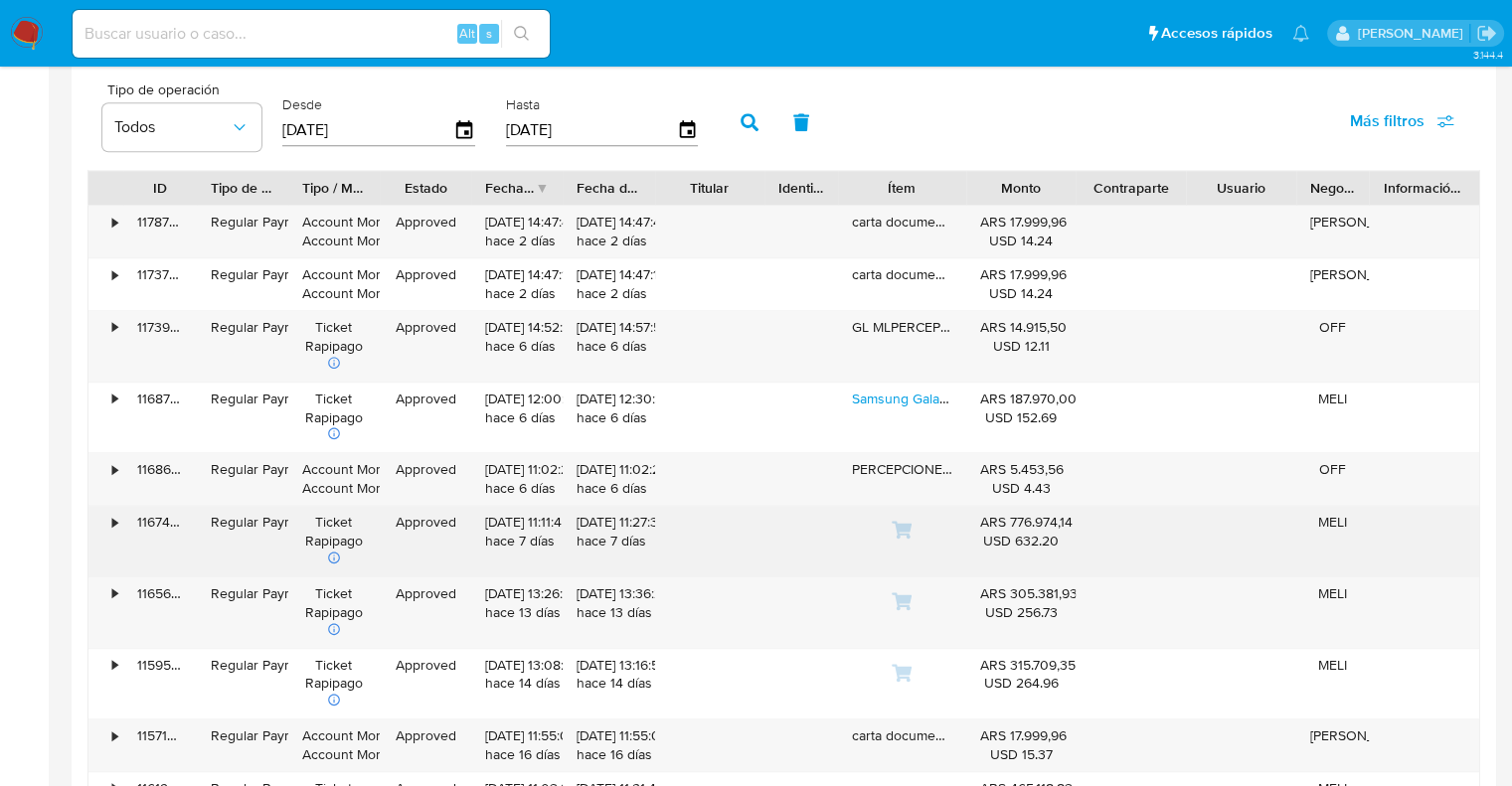 scroll, scrollTop: 1789, scrollLeft: 0, axis: vertical 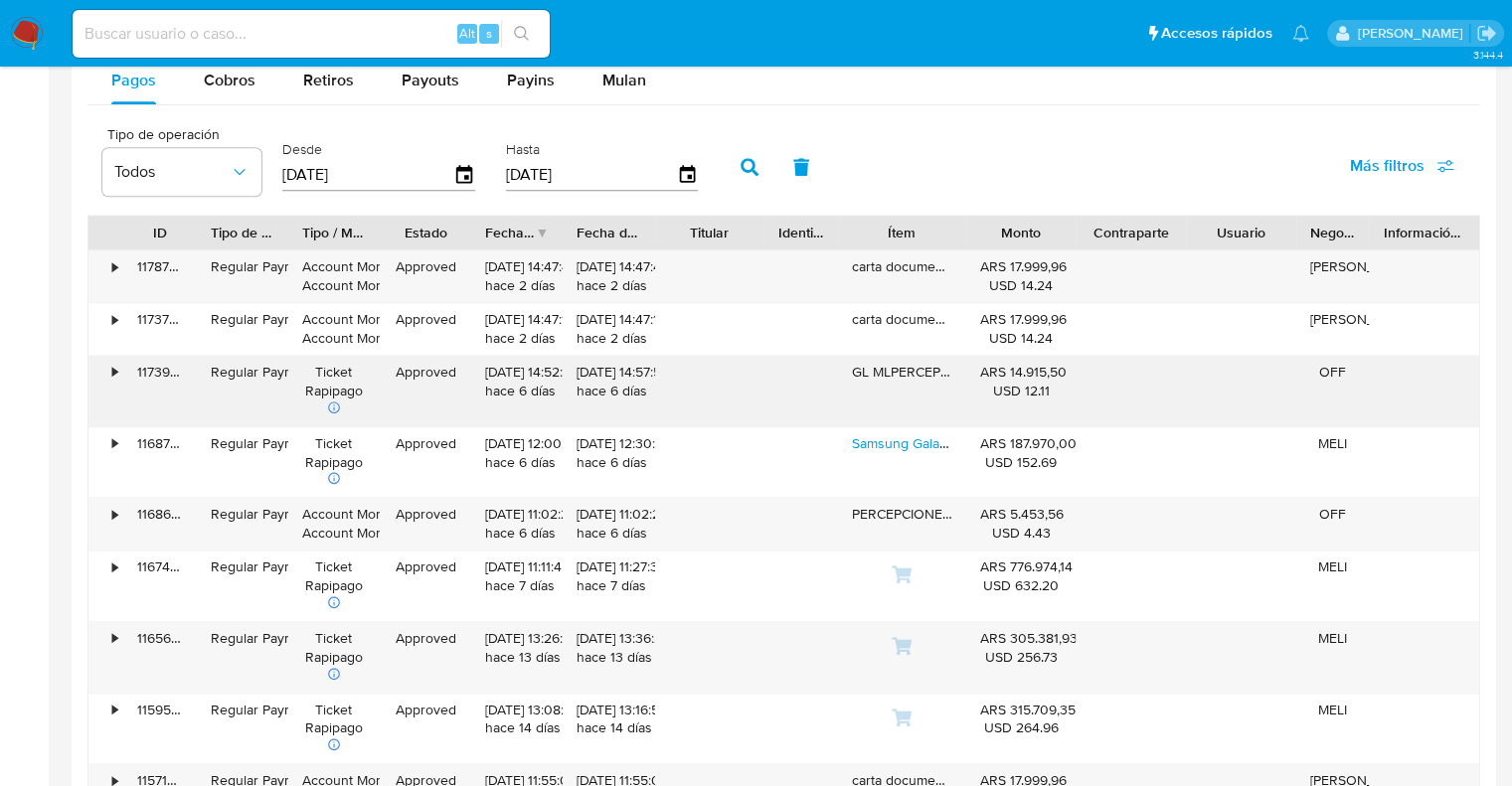 click on "•" at bounding box center (114, 372) 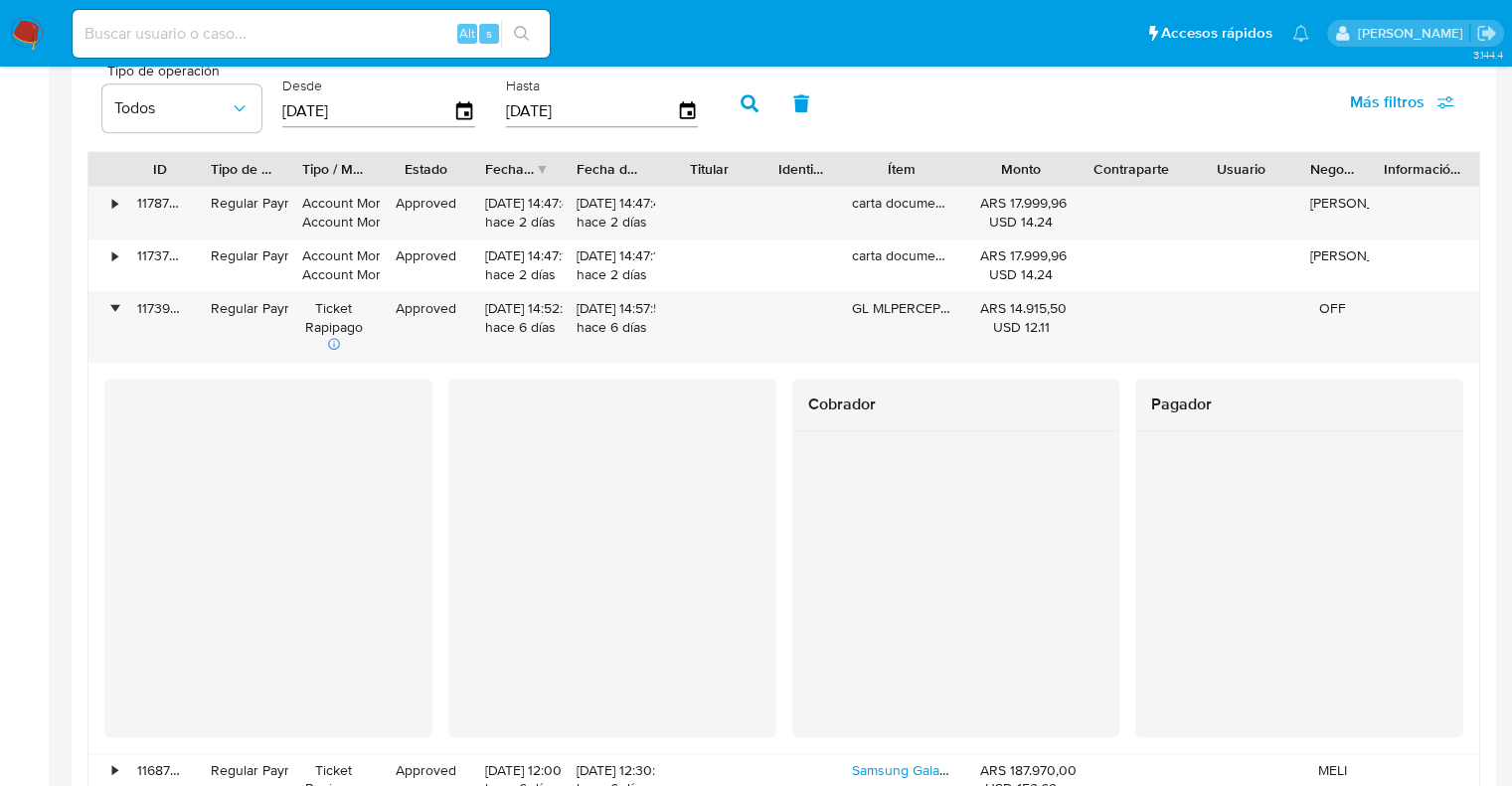 scroll, scrollTop: 1888, scrollLeft: 0, axis: vertical 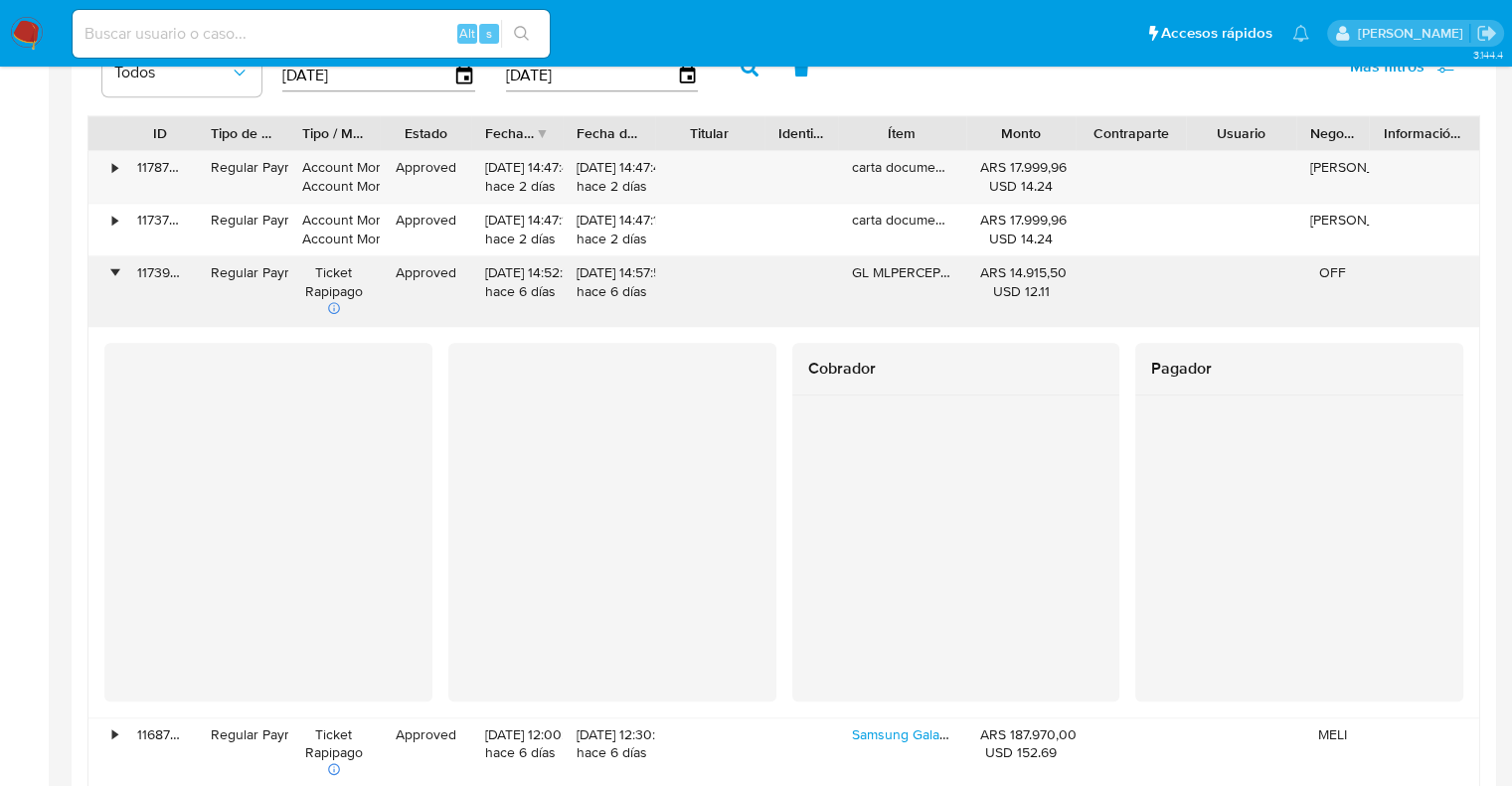 click on "•" at bounding box center (114, 272) 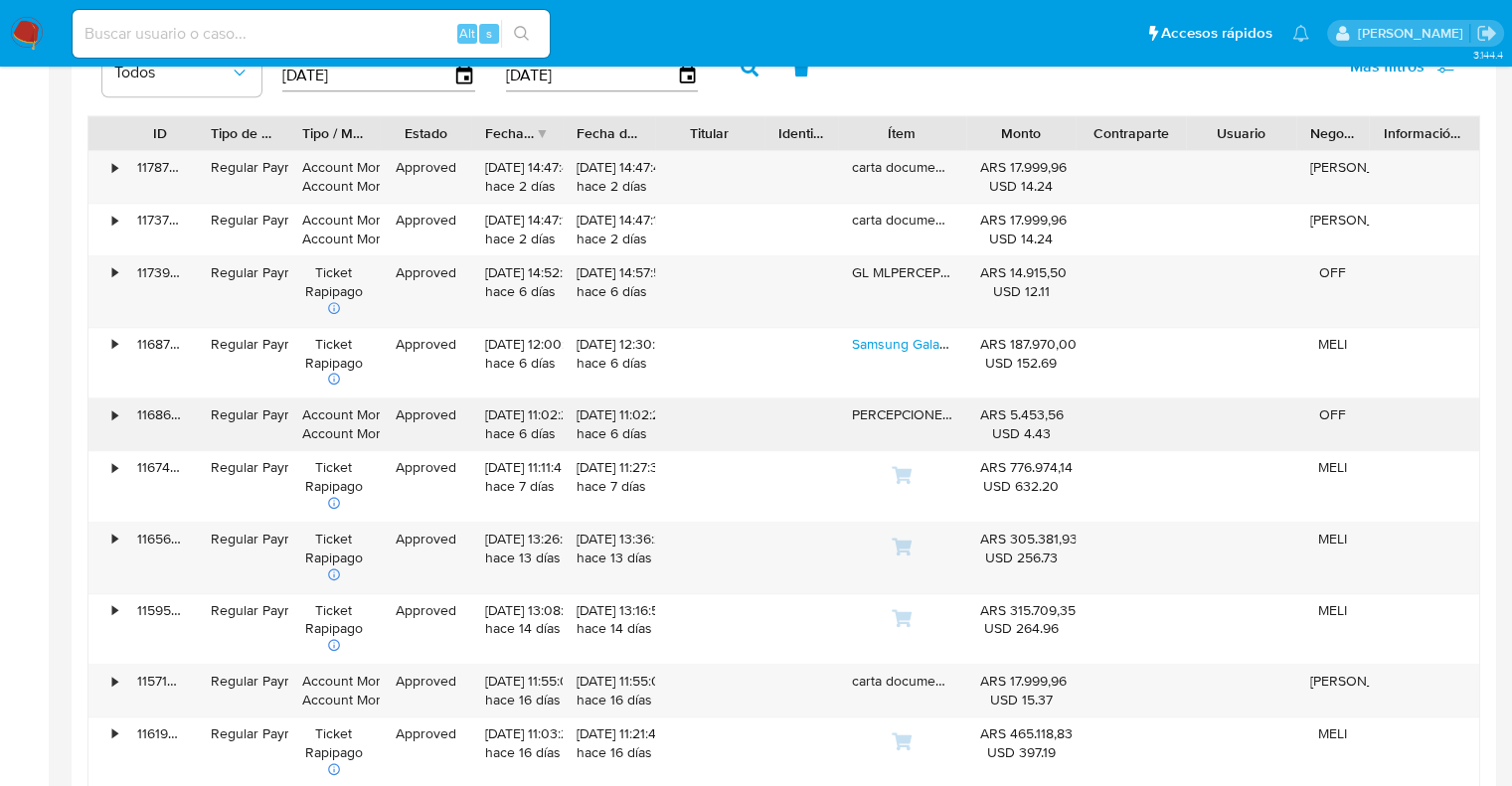 click on "•" at bounding box center (105, 424) 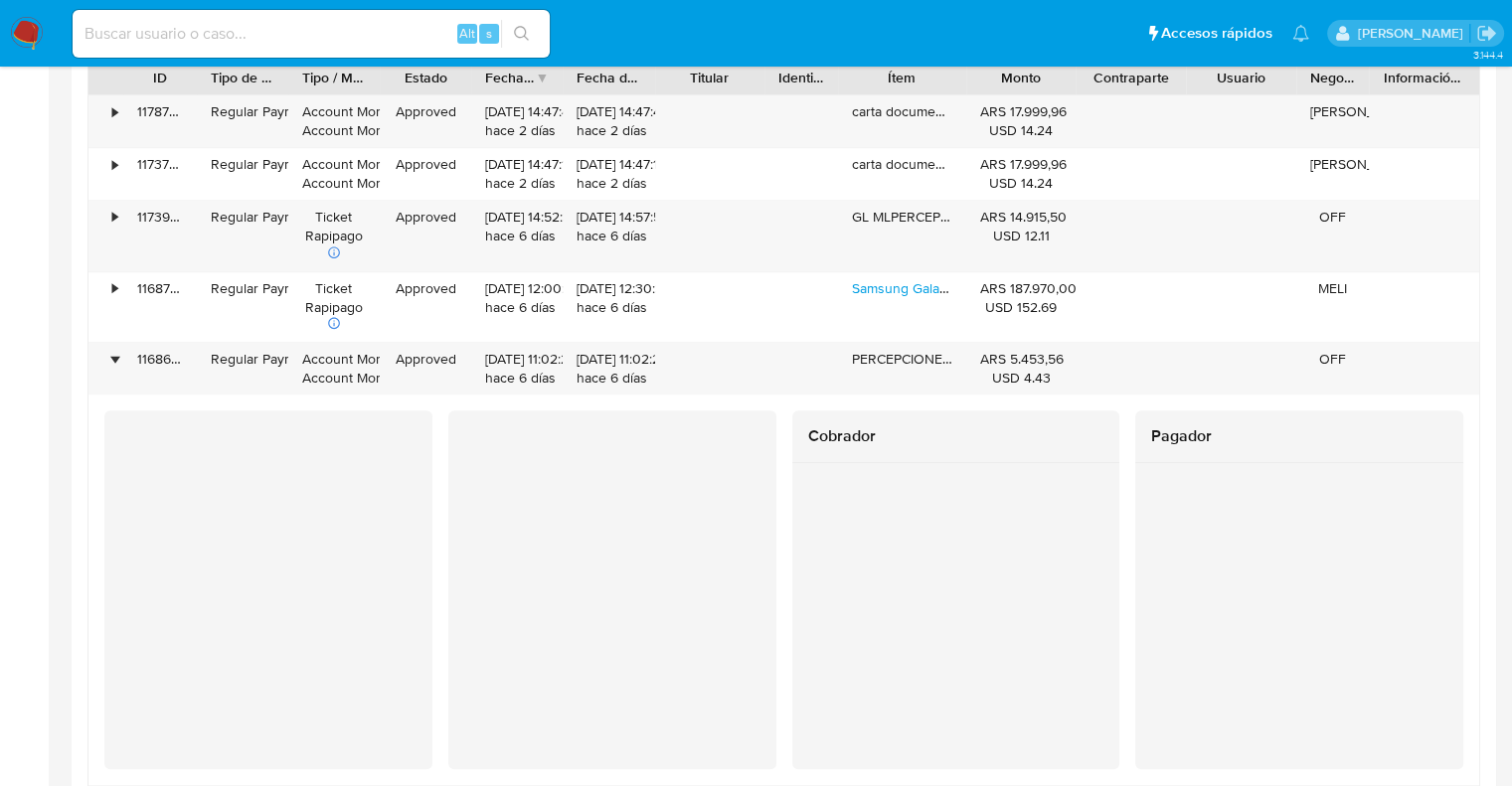 scroll, scrollTop: 1987, scrollLeft: 0, axis: vertical 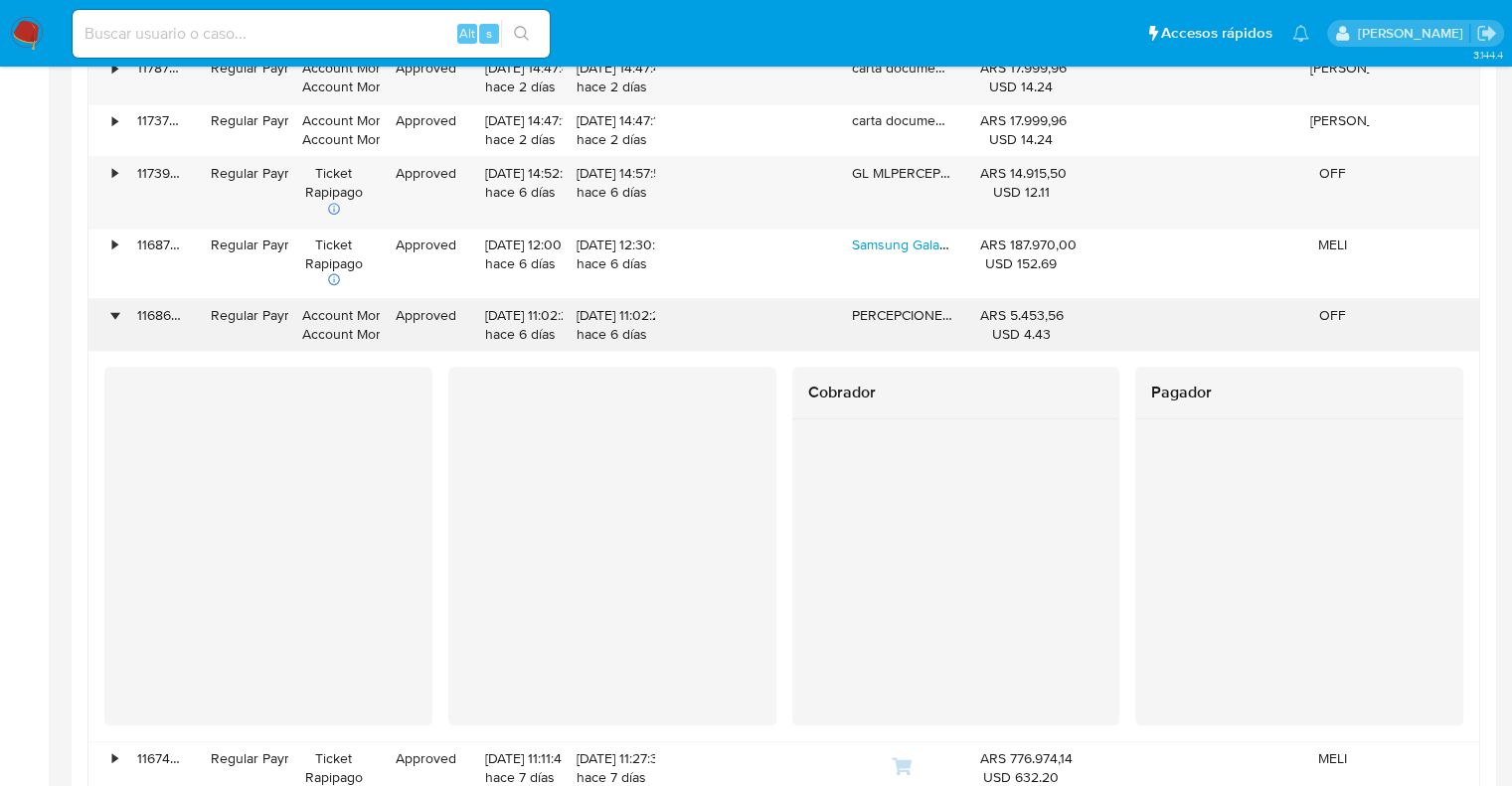 click on "•" at bounding box center [114, 315] 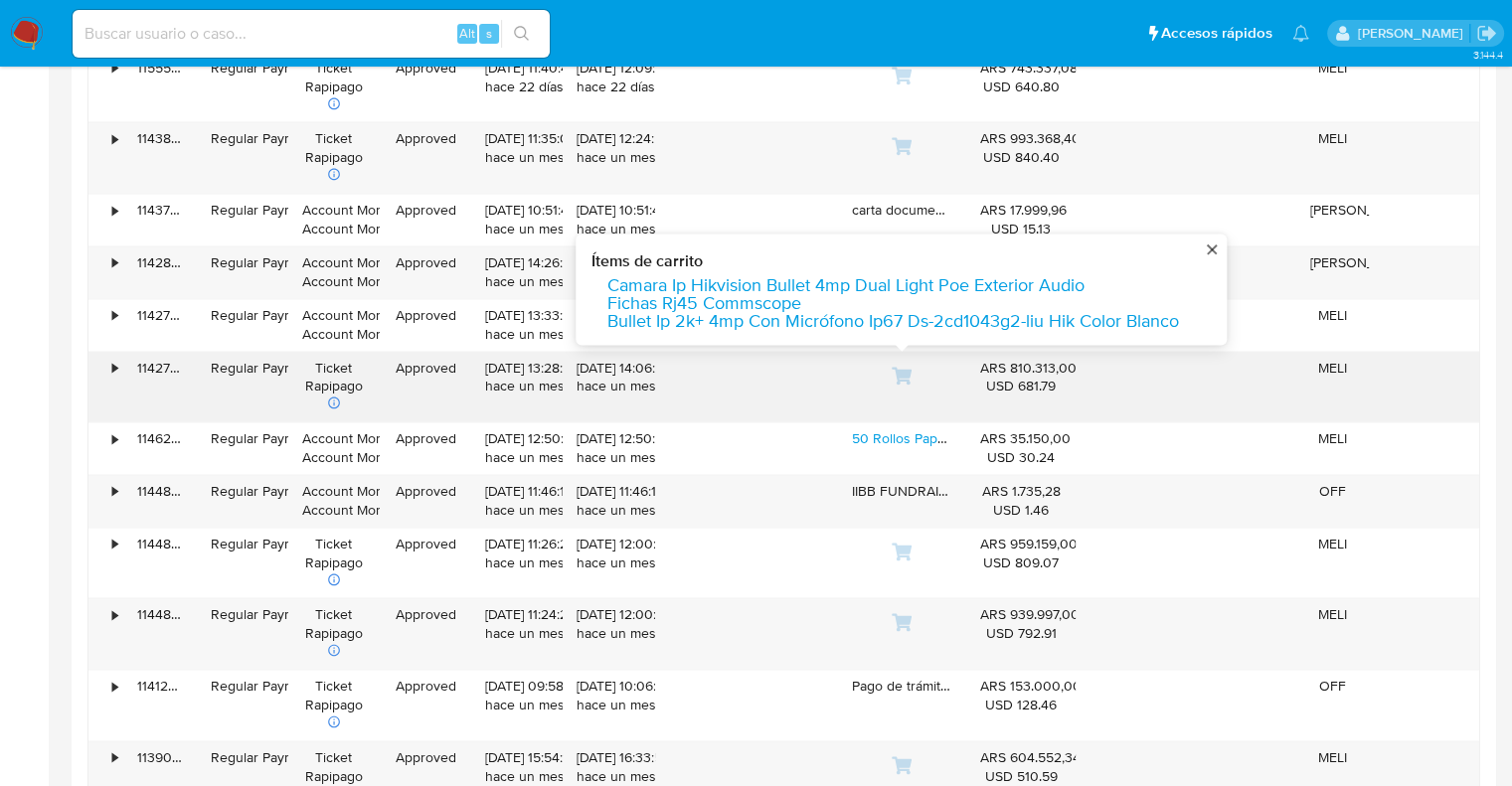 scroll, scrollTop: 2882, scrollLeft: 0, axis: vertical 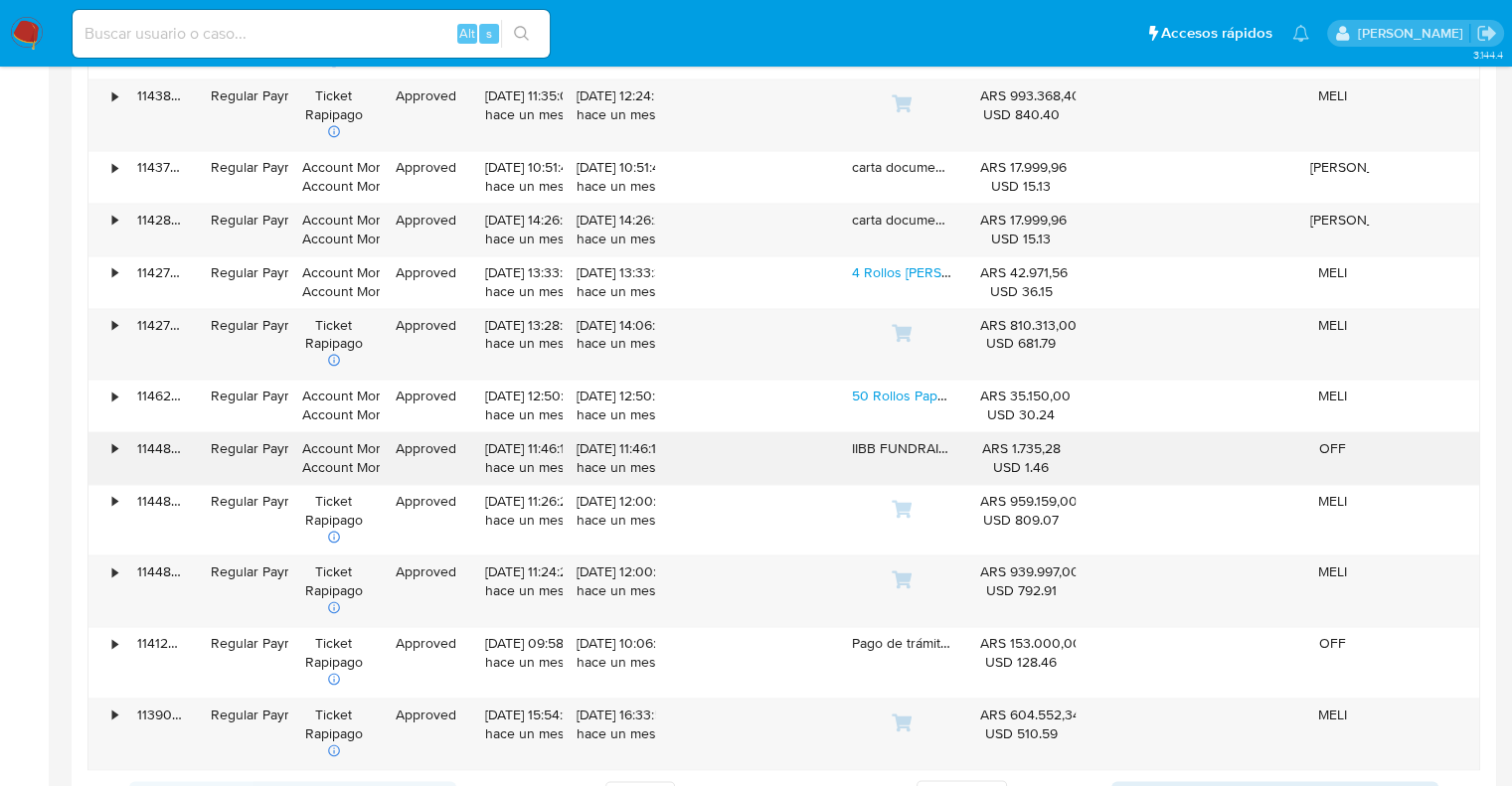 click on "•" at bounding box center [105, 458] 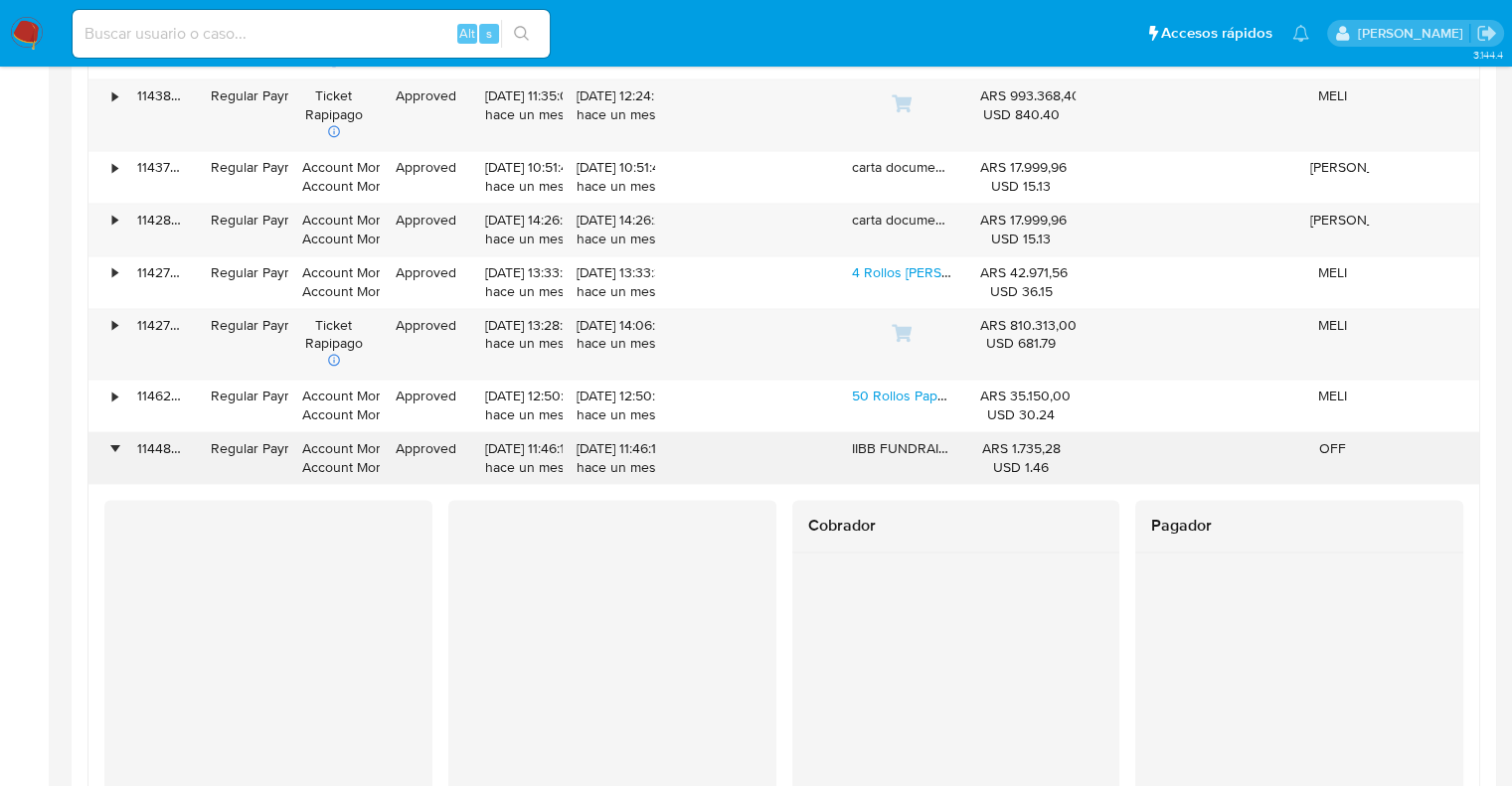 click on "•" at bounding box center [114, 448] 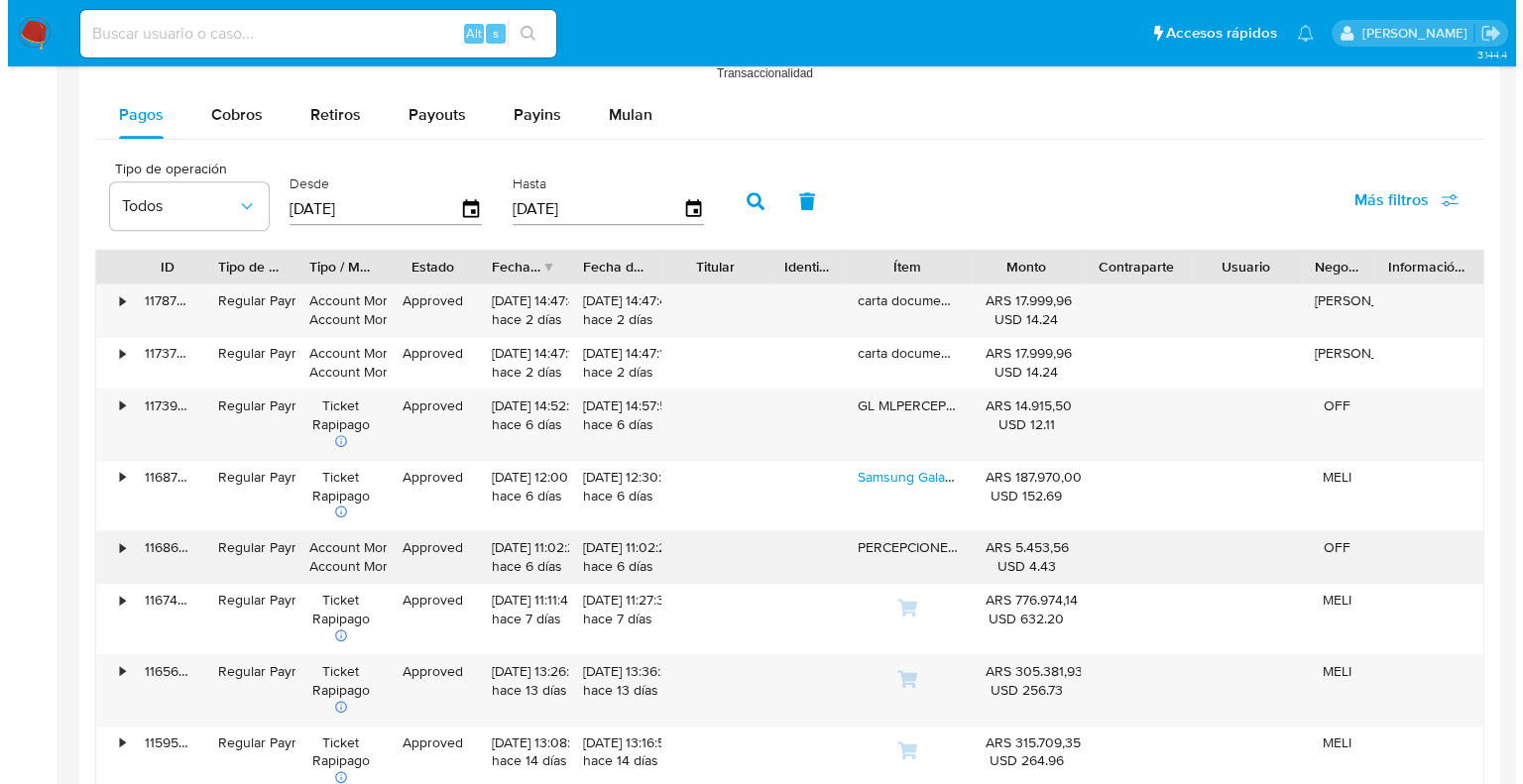 scroll, scrollTop: 1784, scrollLeft: 0, axis: vertical 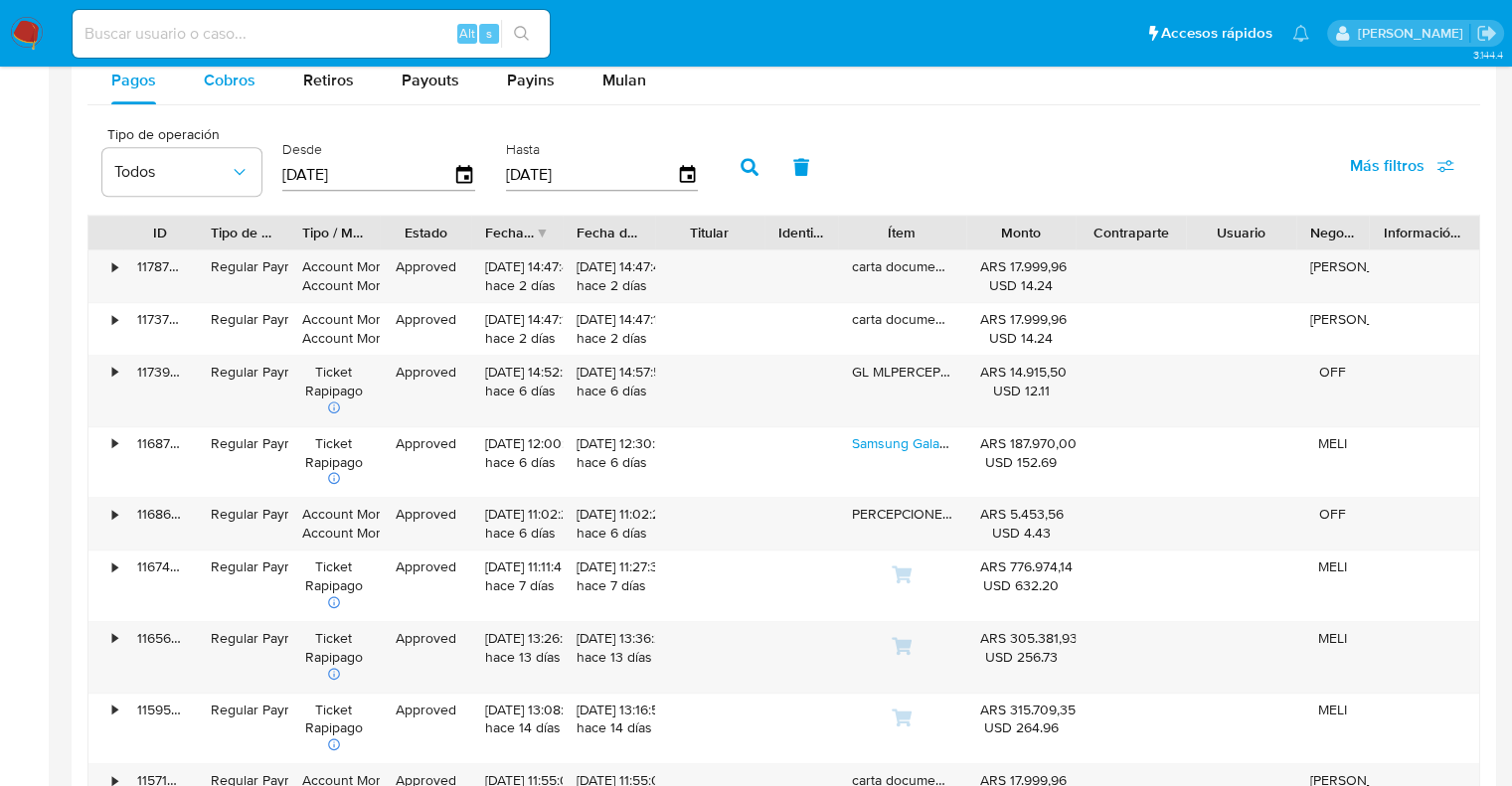 click on "Cobros" at bounding box center [230, 79] 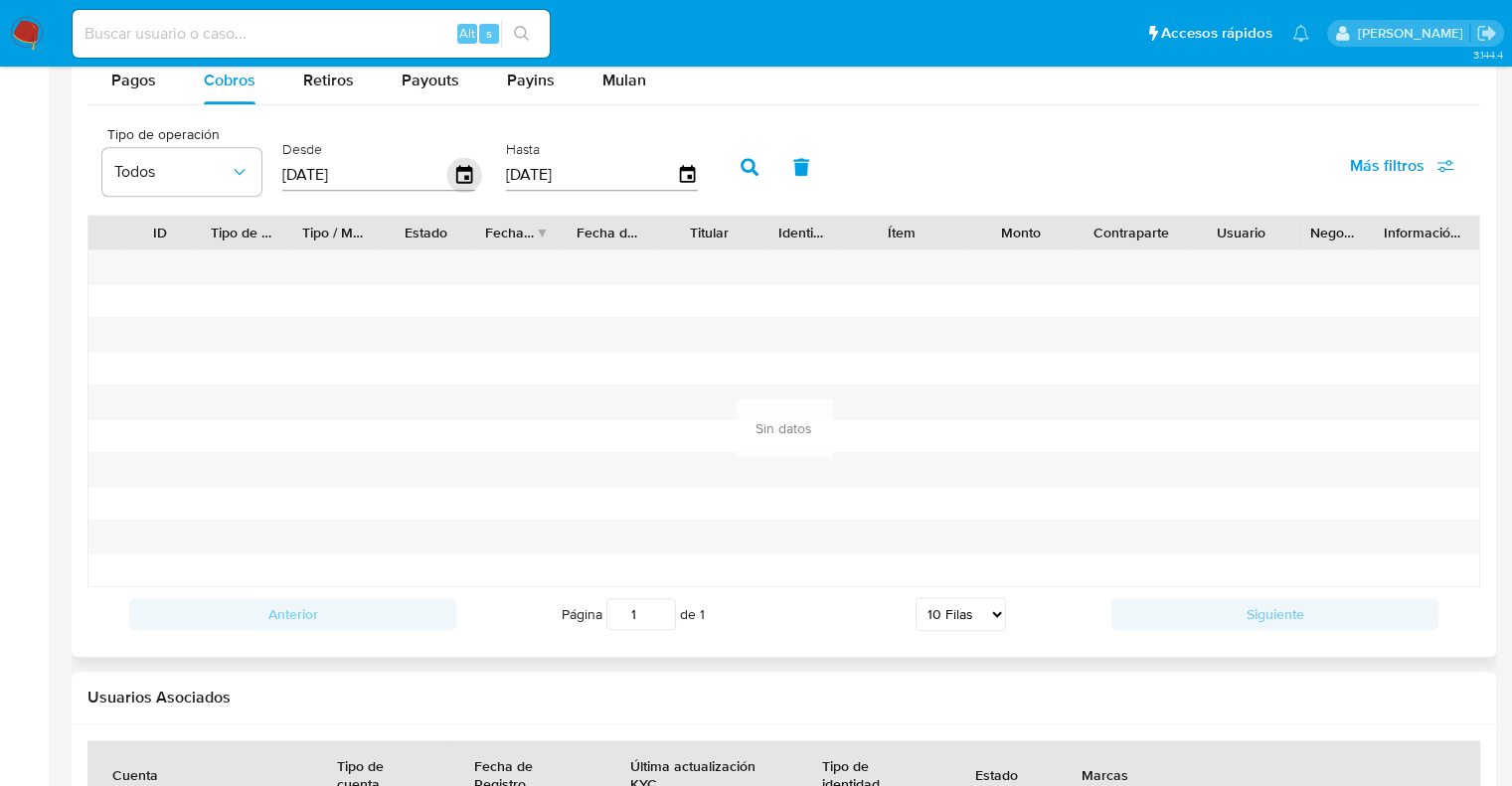 click 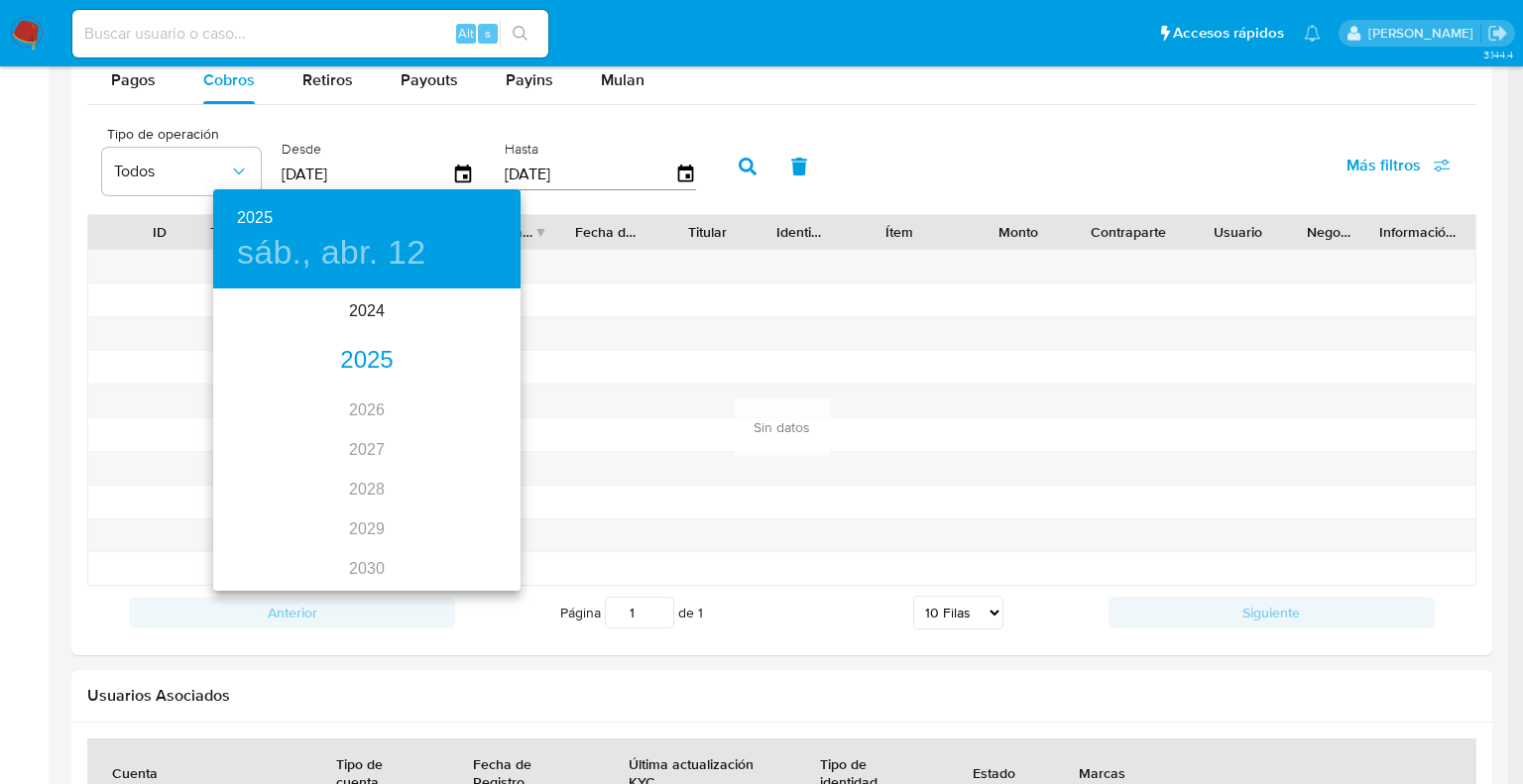 click on "2025" at bounding box center [367, 361] 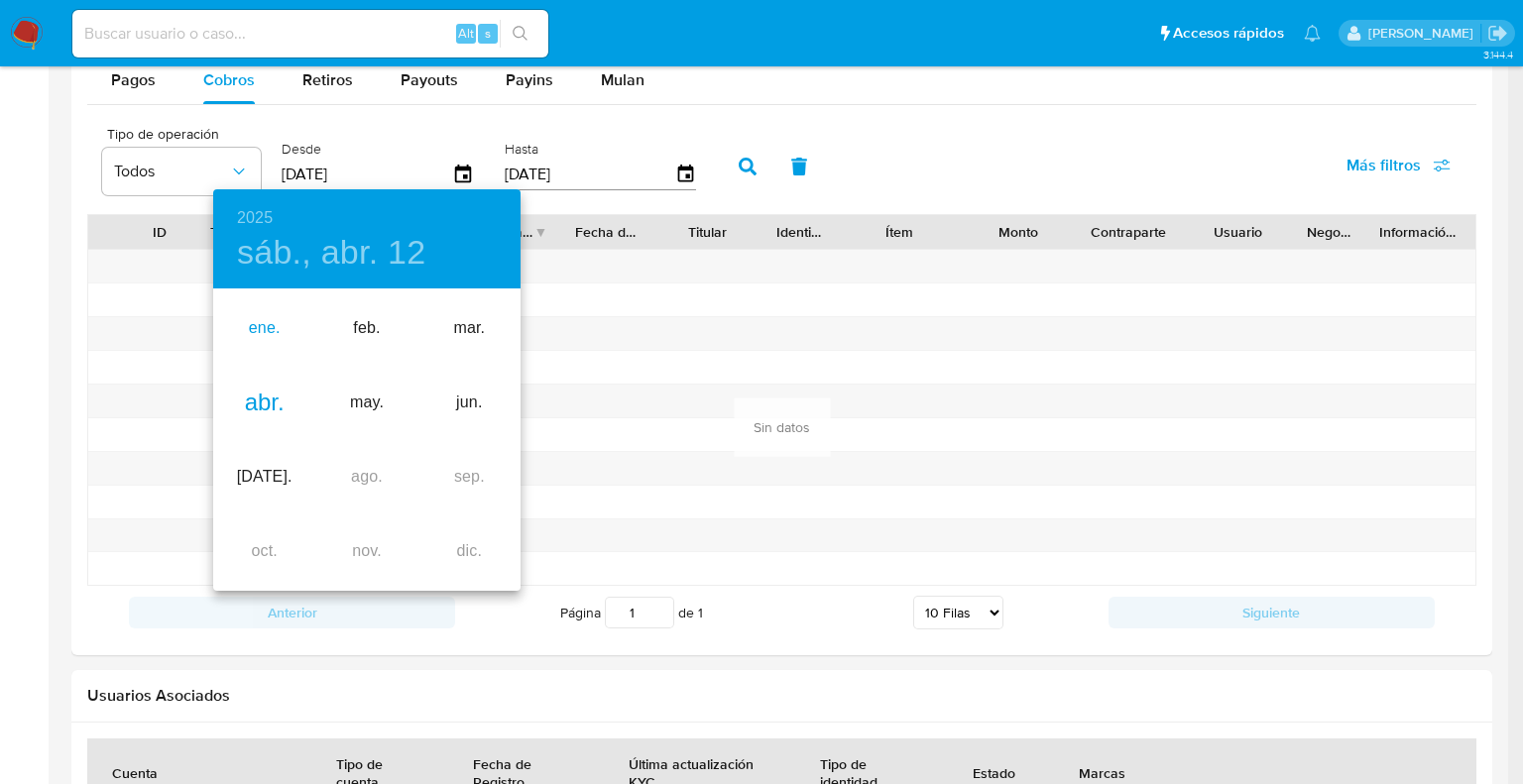 click on "ene." at bounding box center (264, 328) 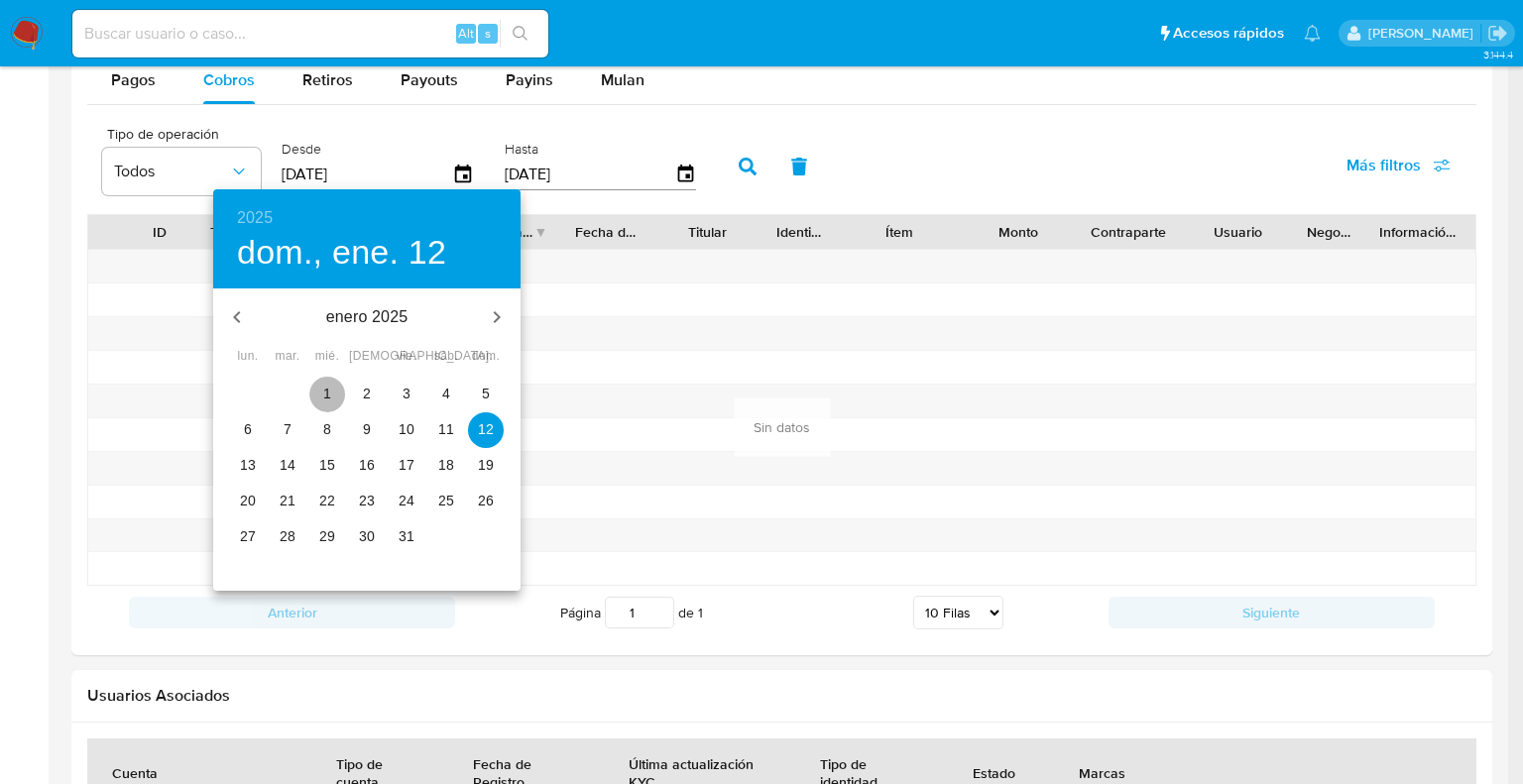 click on "1" at bounding box center (327, 393) 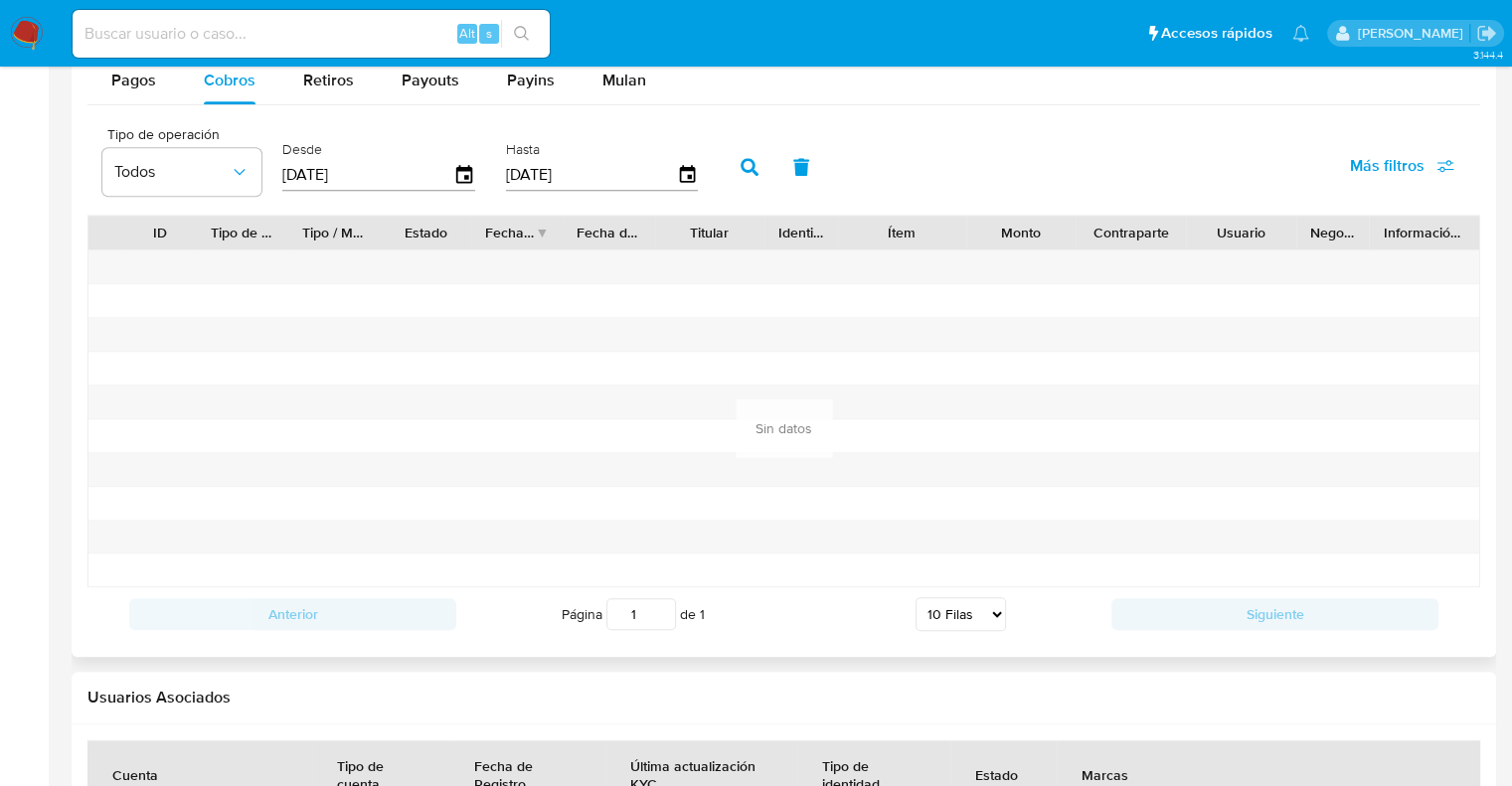 click 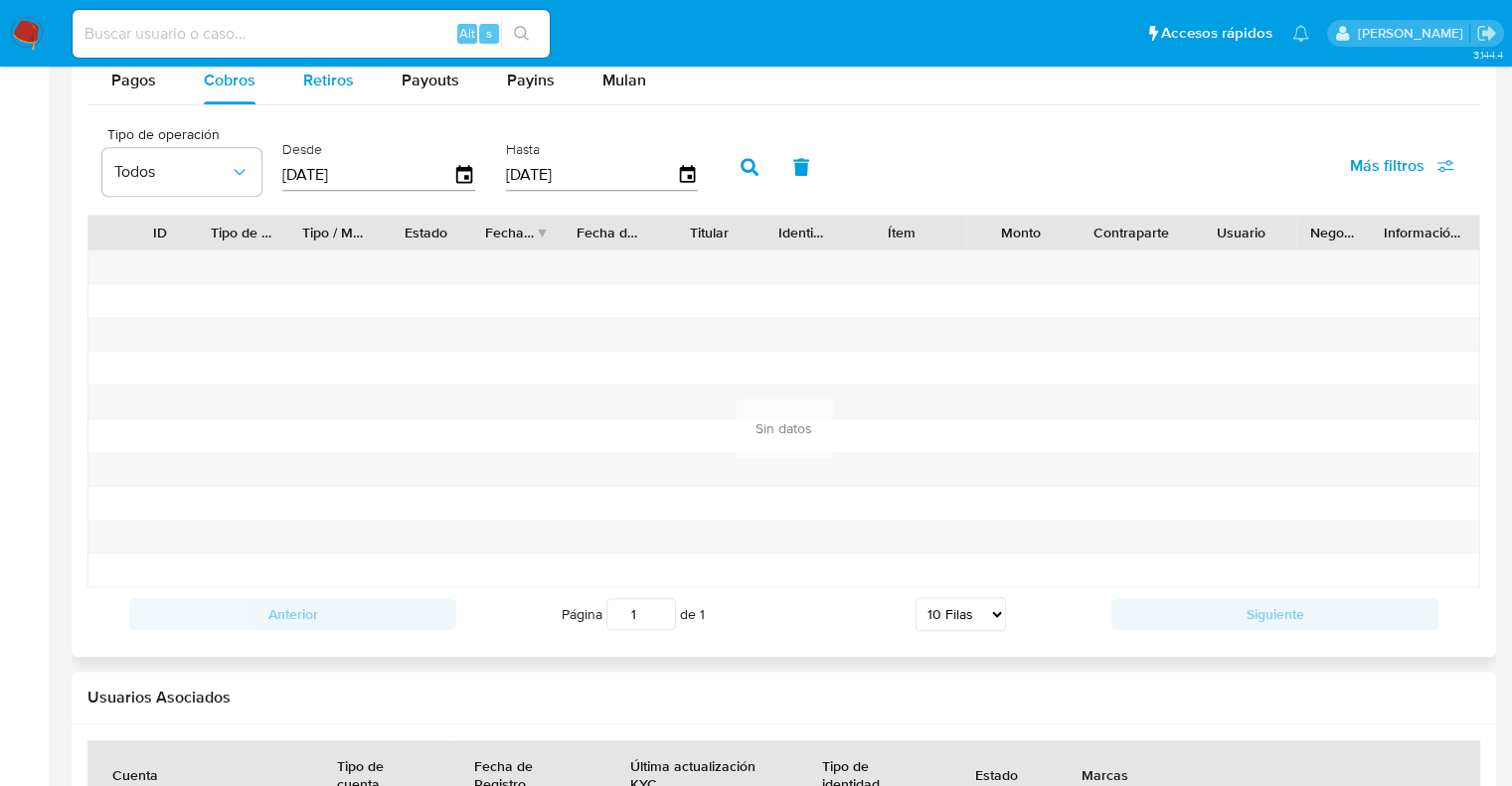 click on "Retiros" at bounding box center (328, 79) 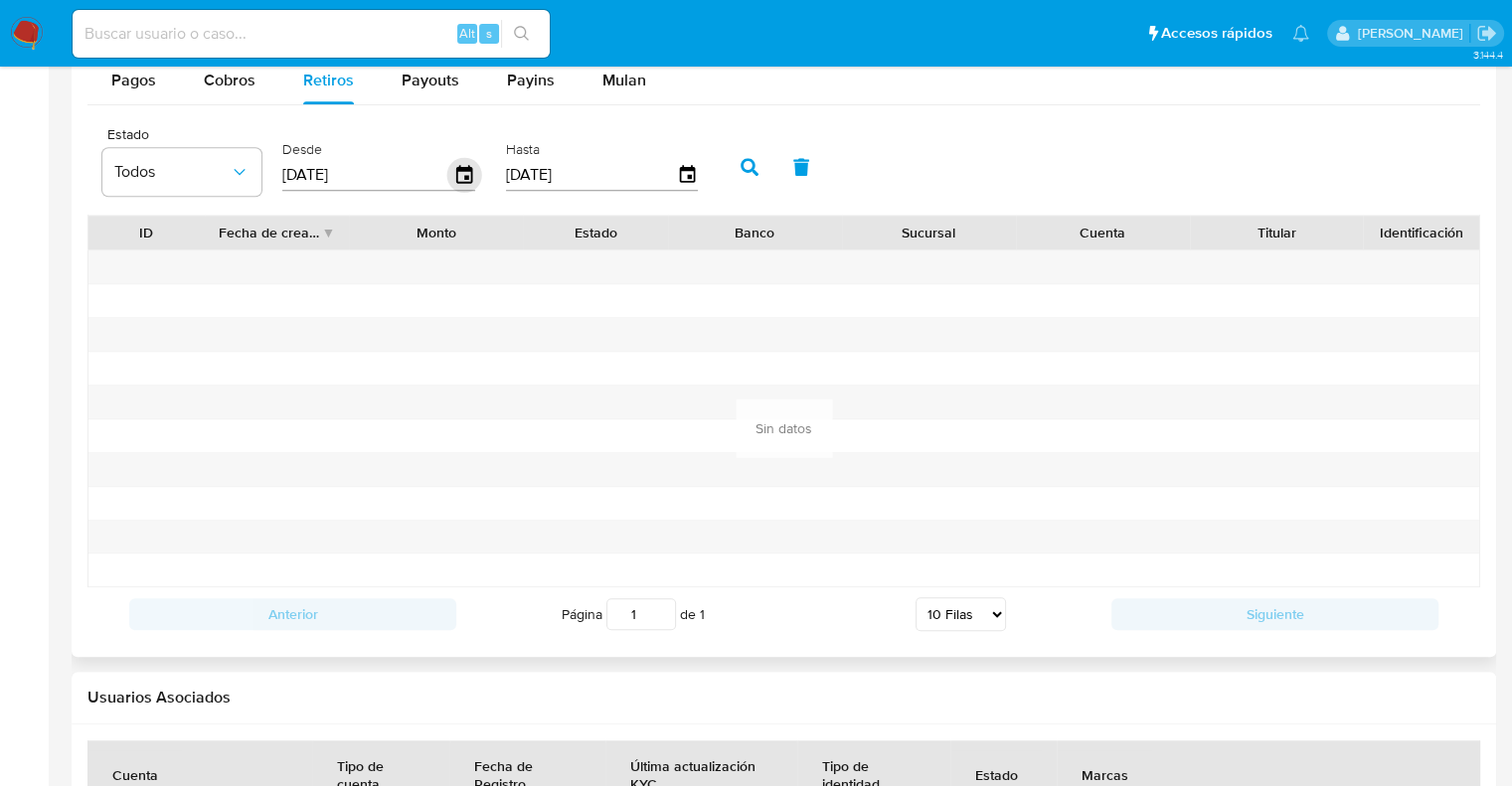 click 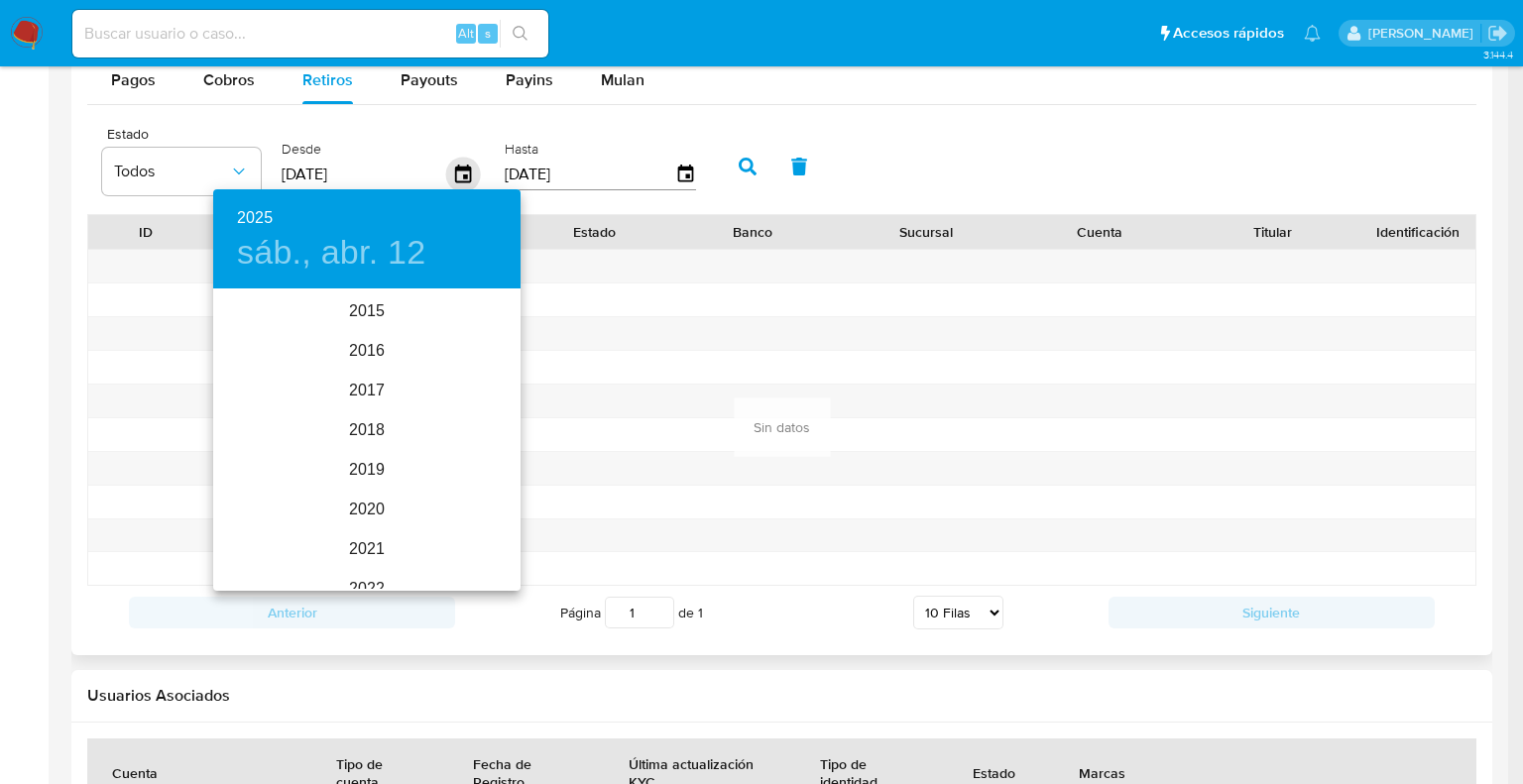 scroll, scrollTop: 278, scrollLeft: 0, axis: vertical 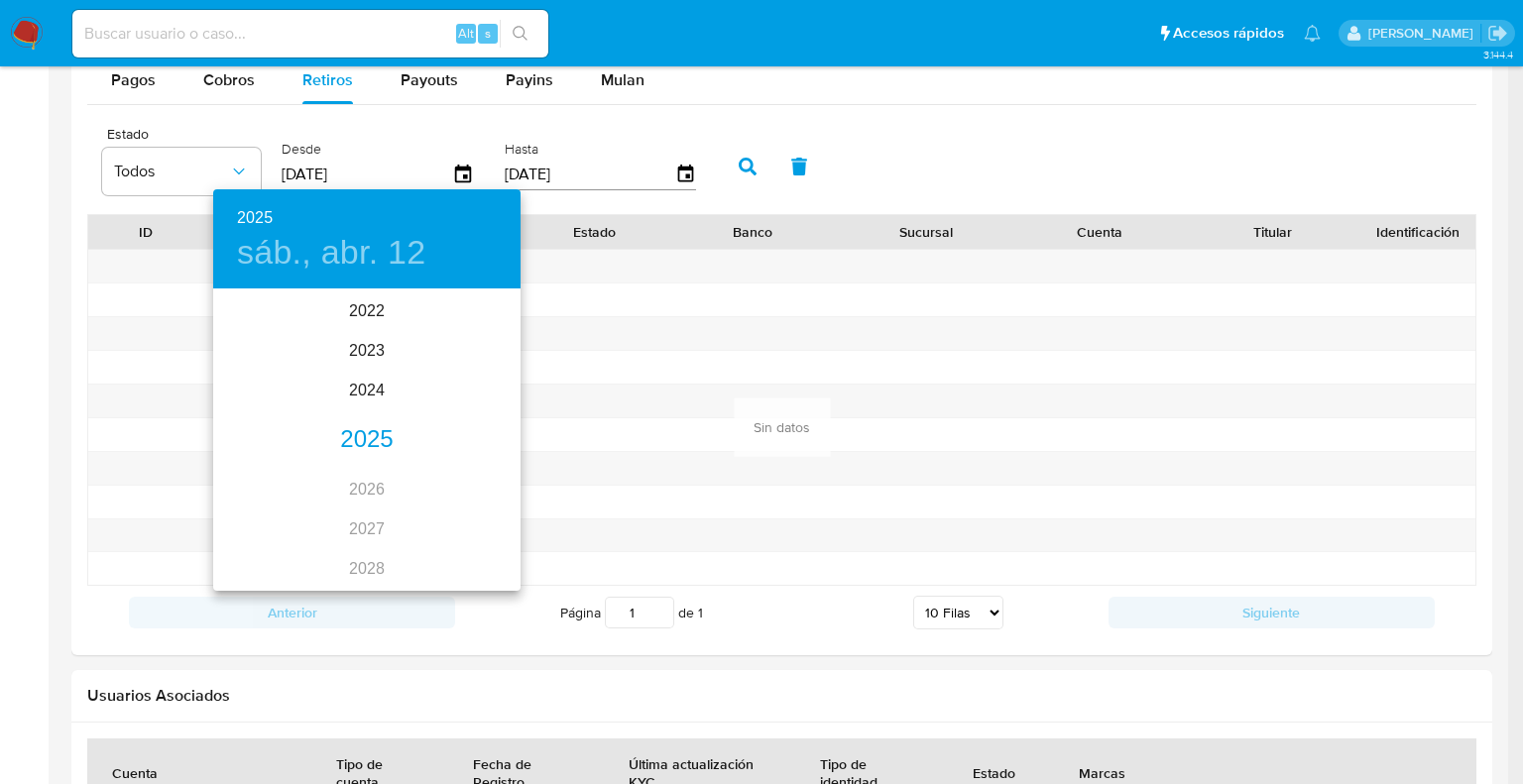 click on "2025" at bounding box center (367, 440) 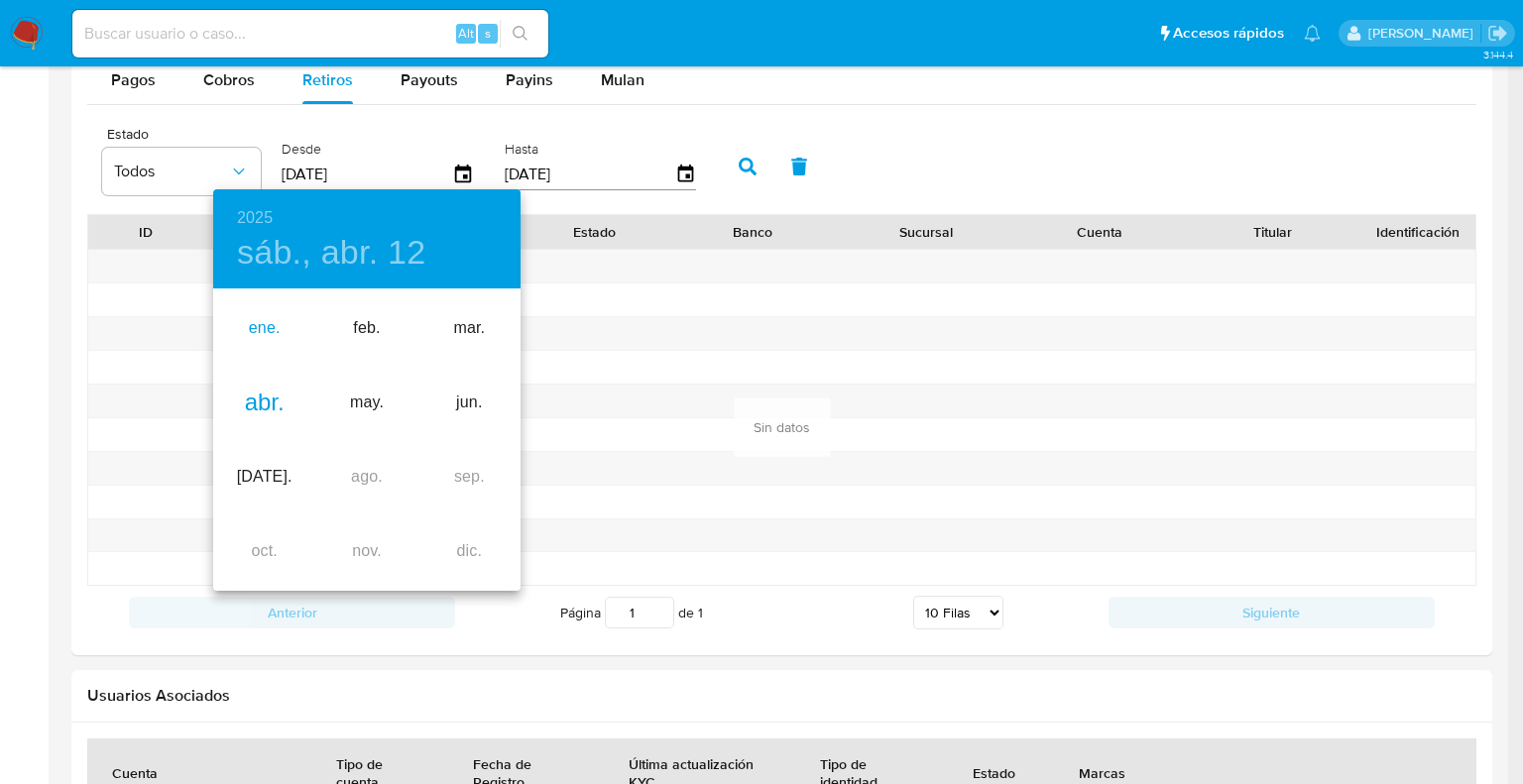 click on "ene." at bounding box center (264, 328) 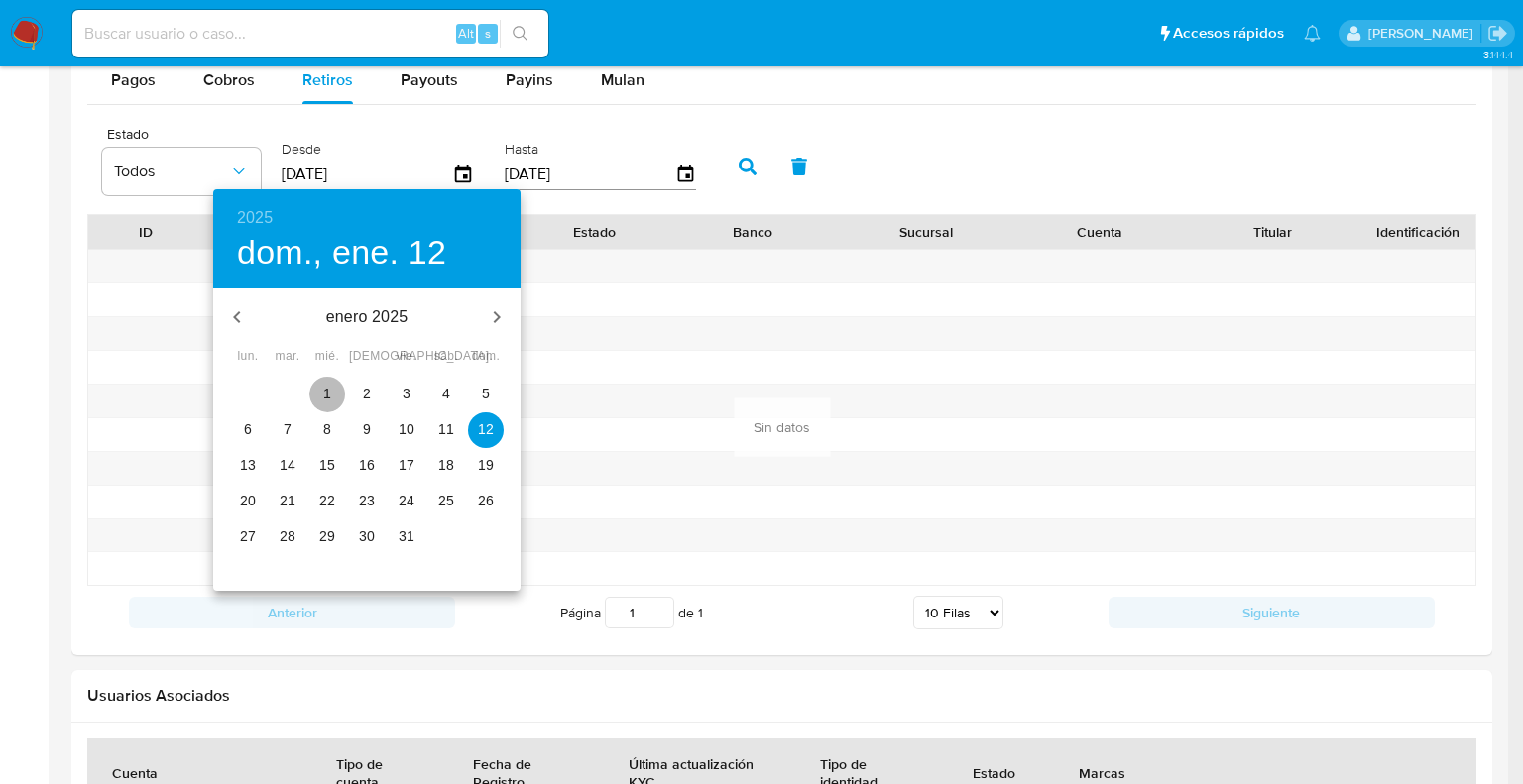 click on "1" at bounding box center [327, 393] 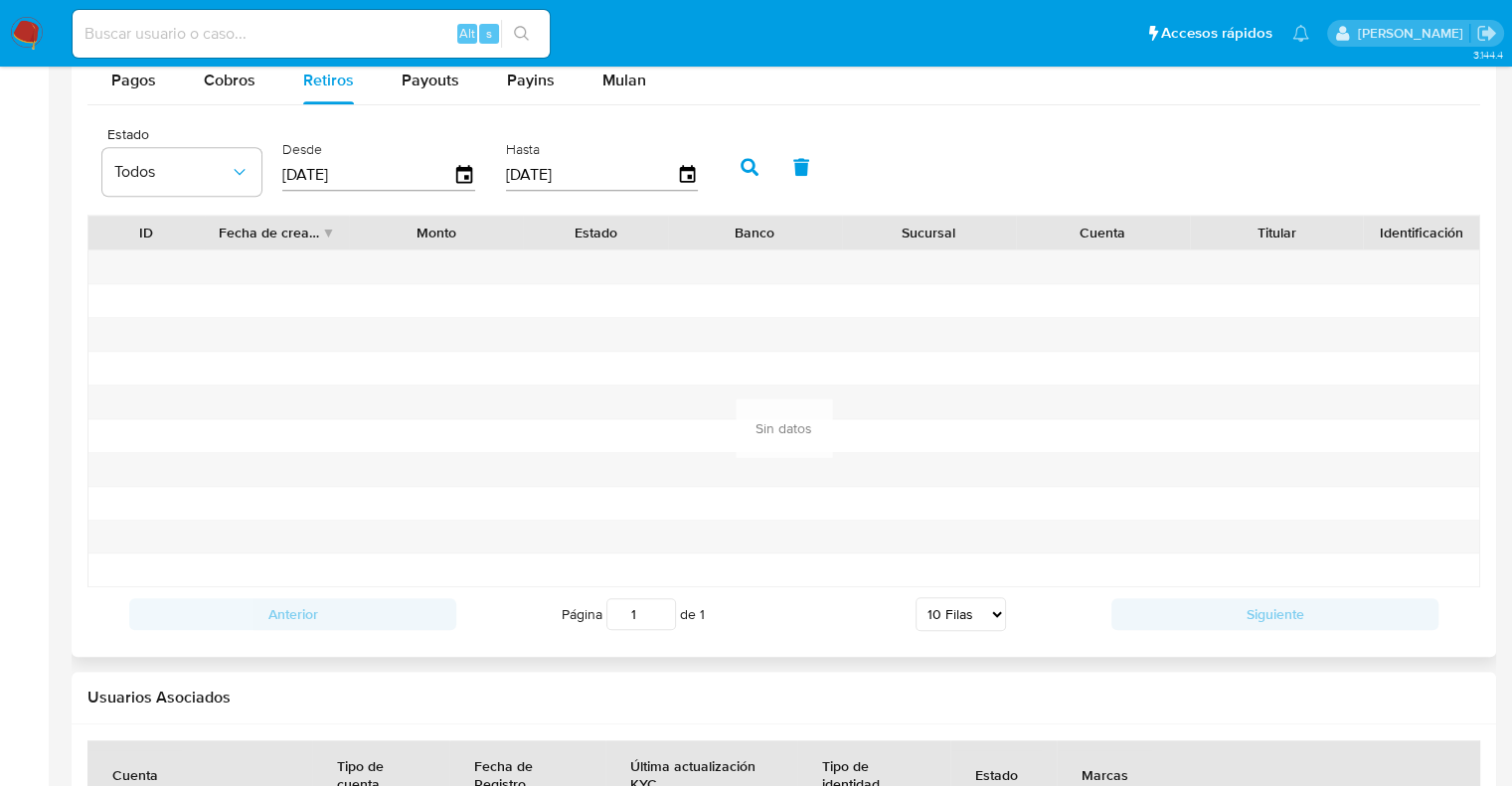 click 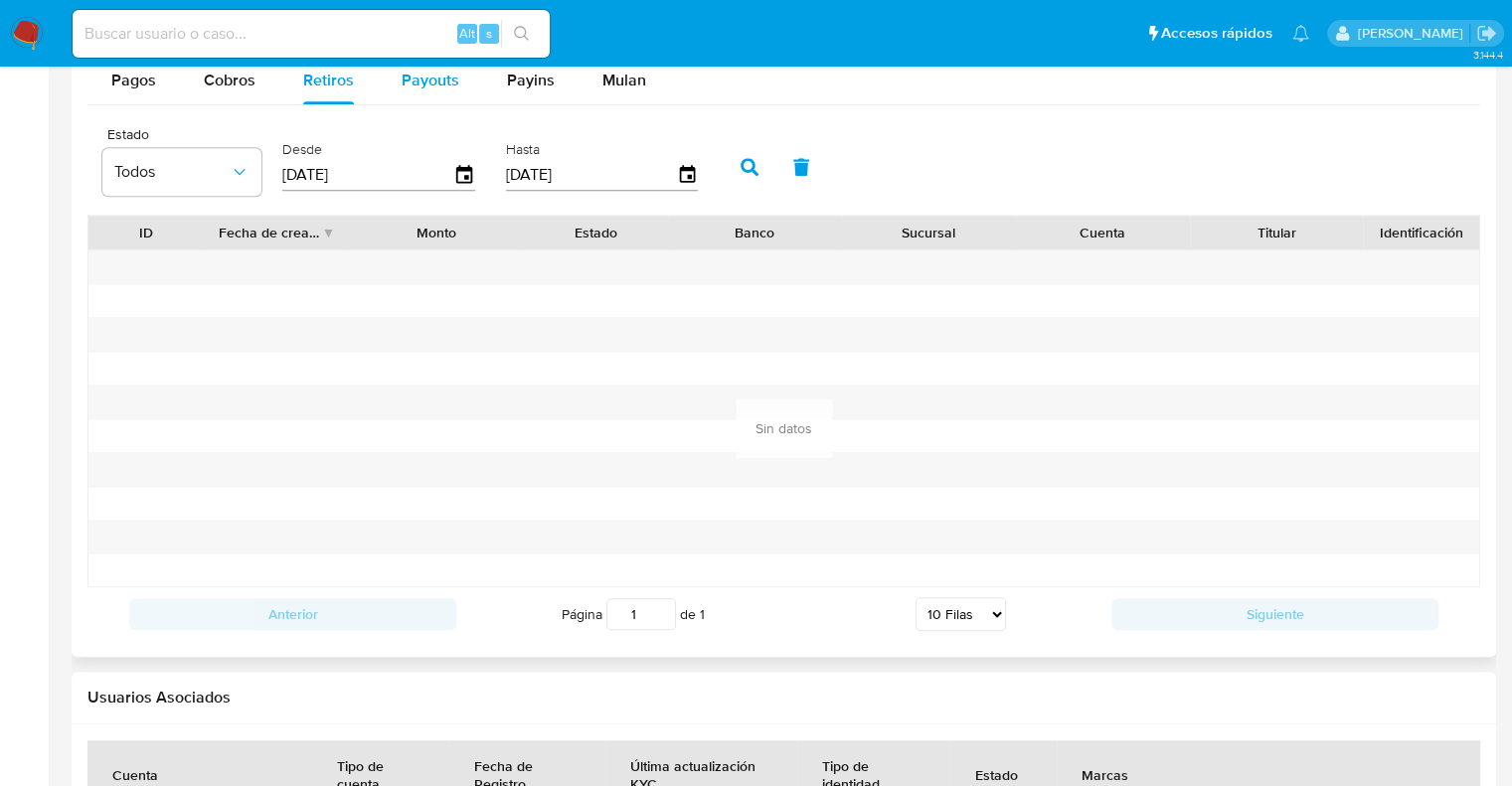 click on "Payouts" at bounding box center [430, 79] 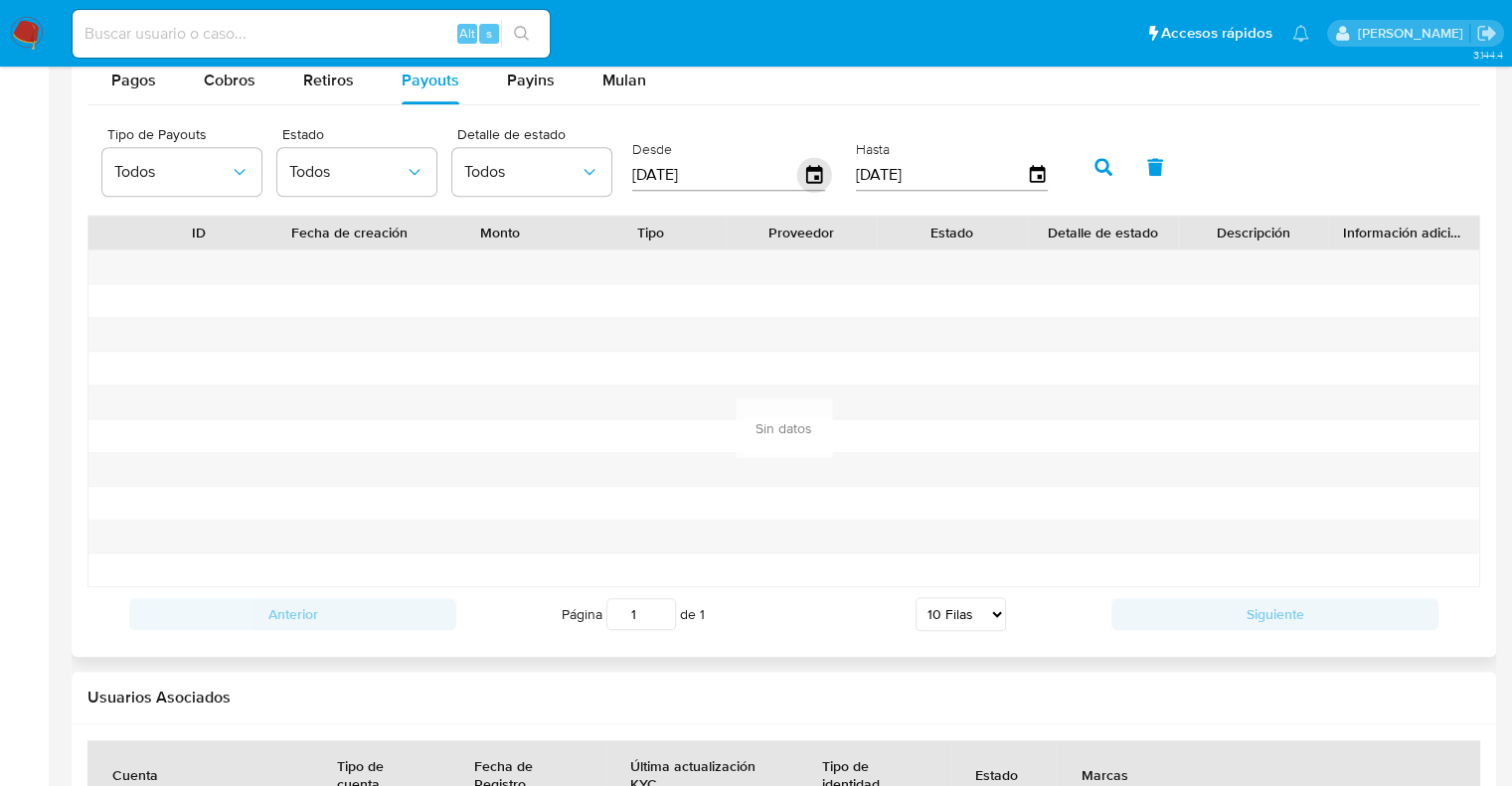 click 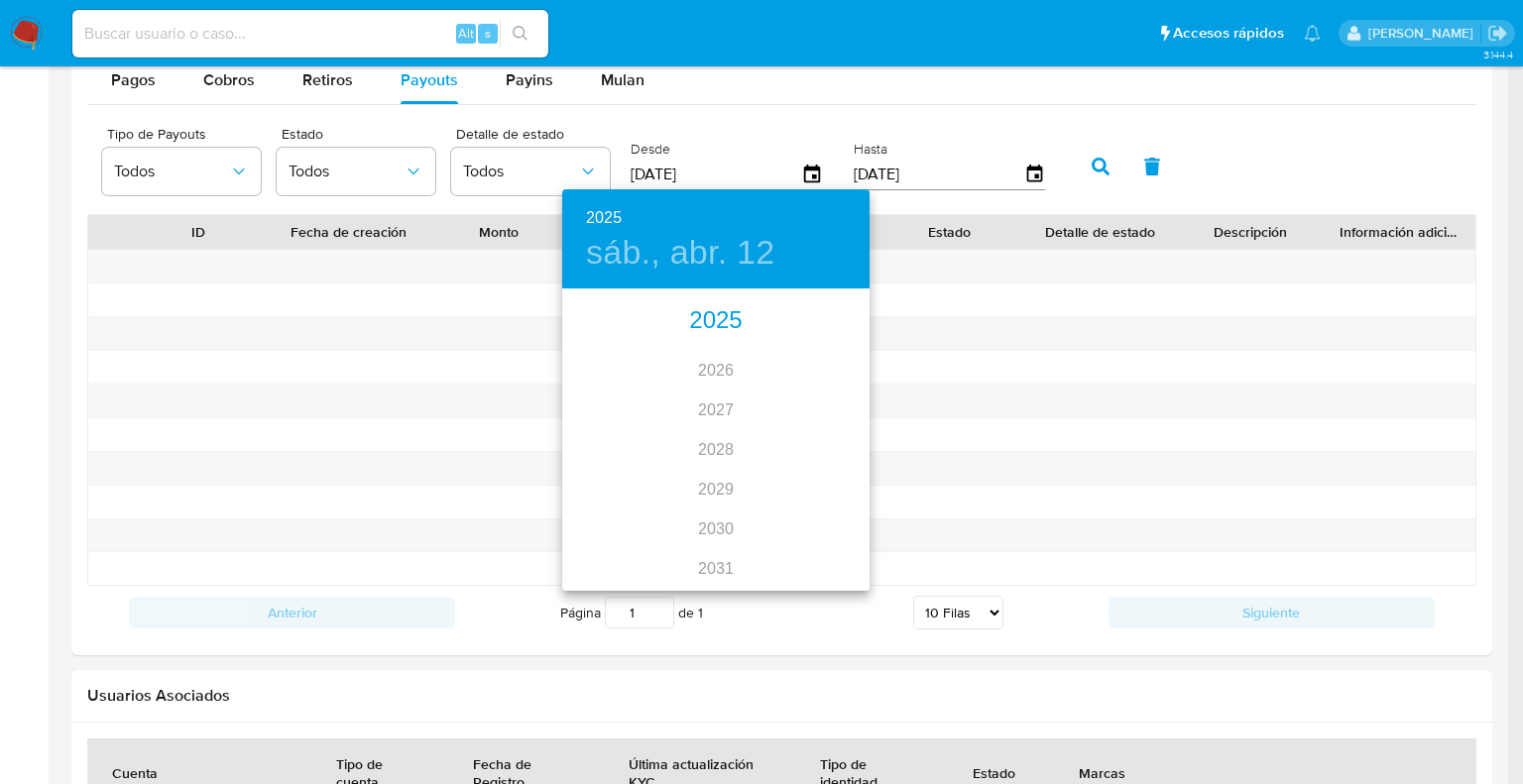 click on "2025" at bounding box center [716, 321] 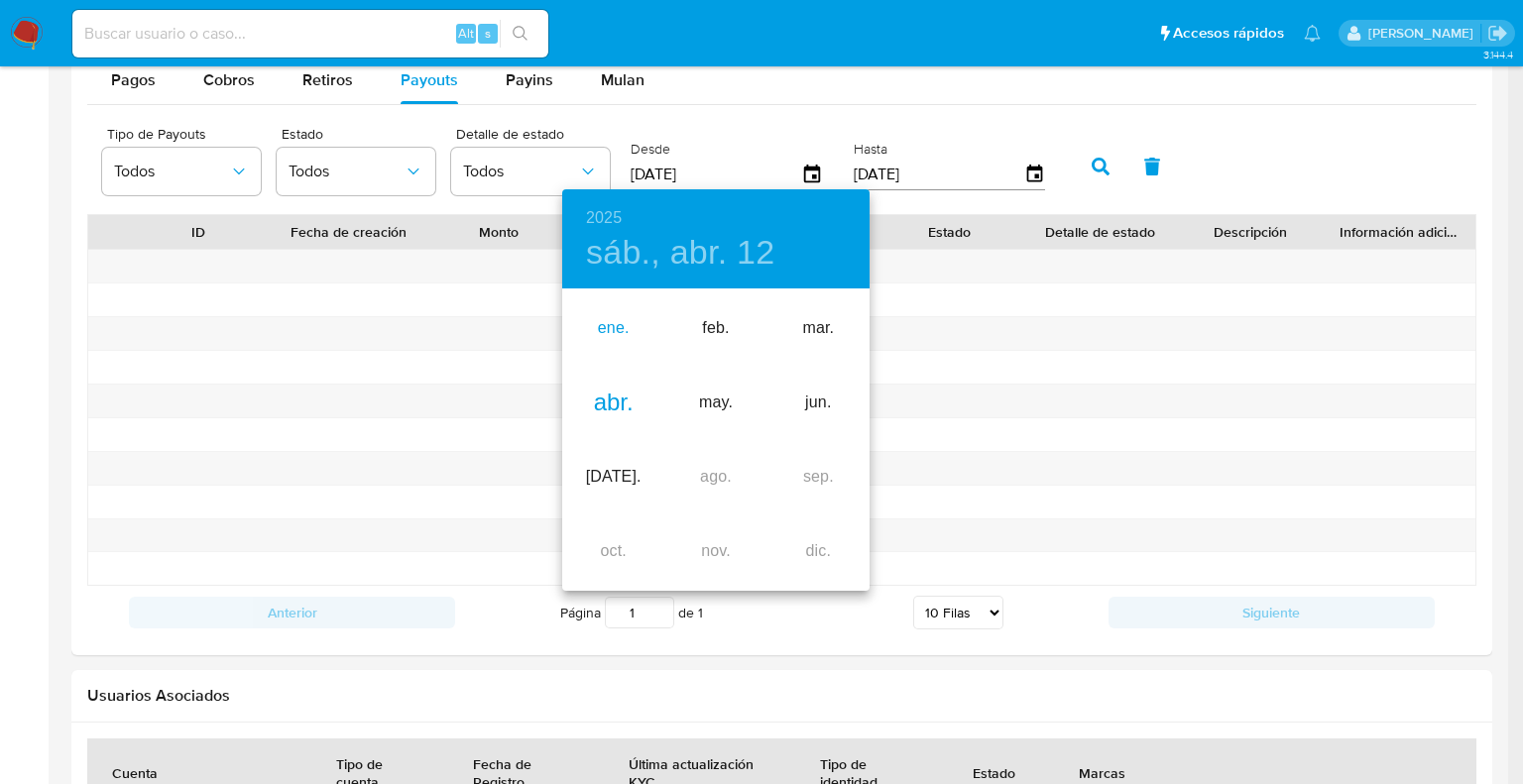 click on "ene." at bounding box center (613, 328) 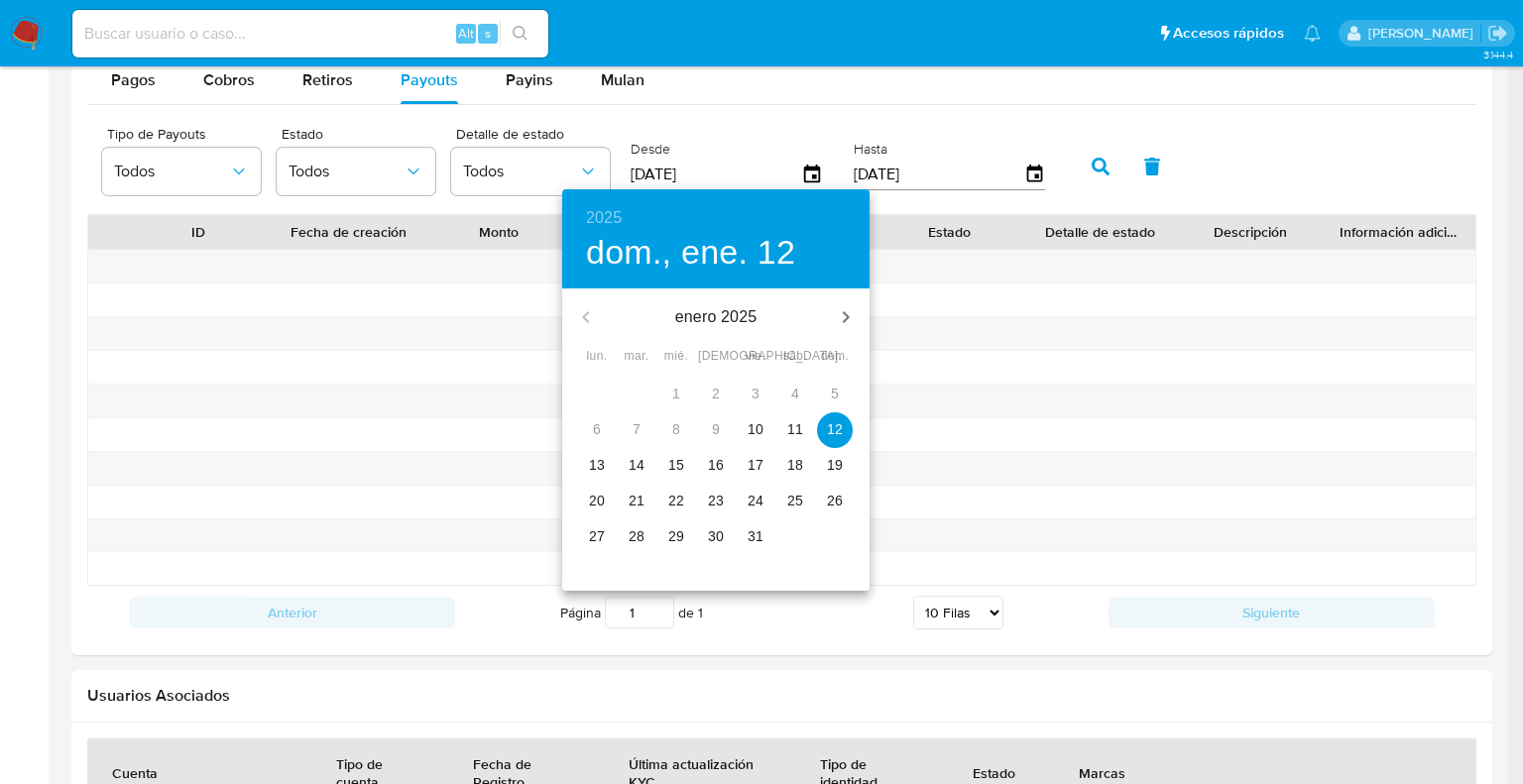 click on "10" at bounding box center (756, 429) 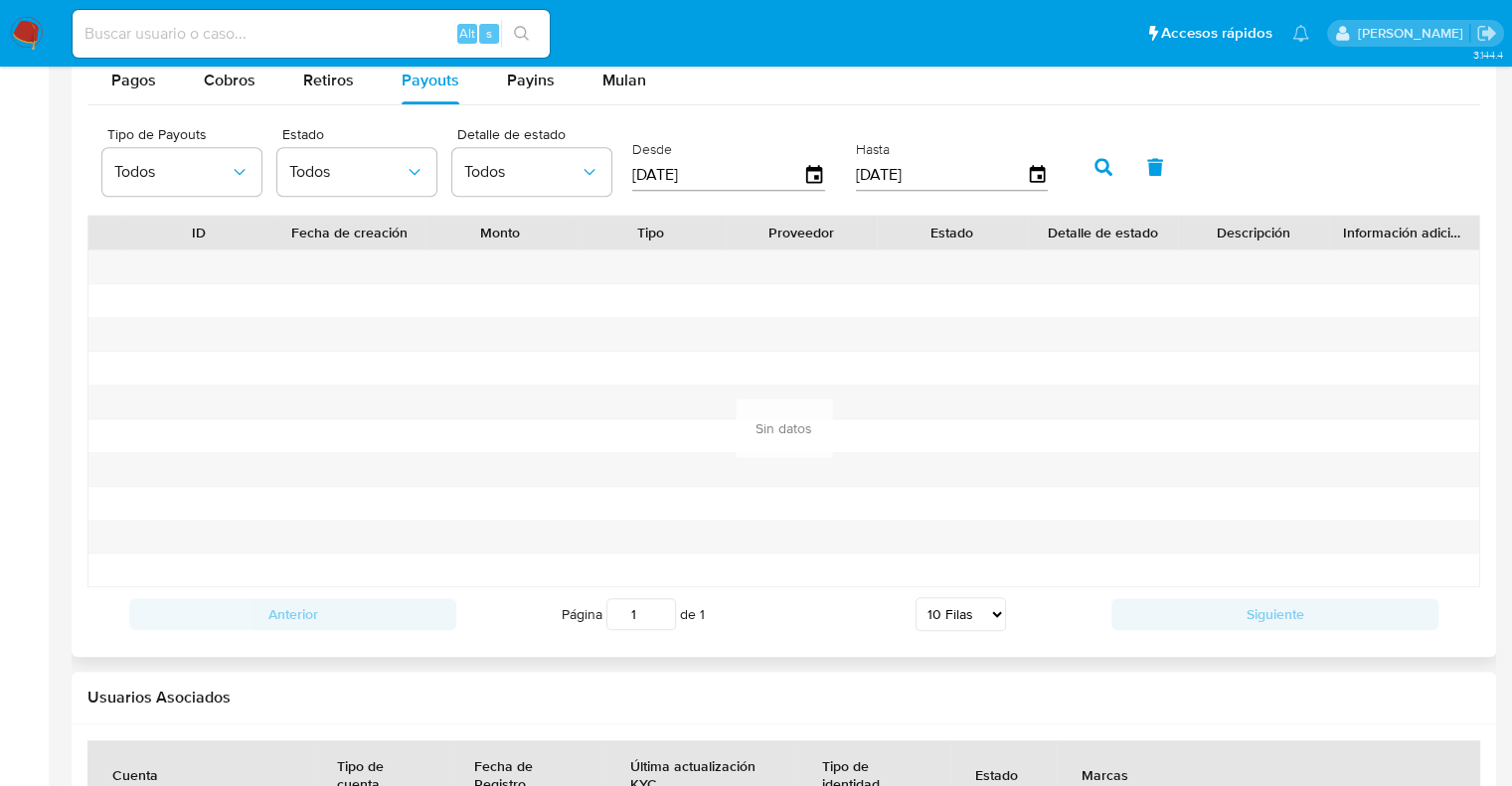 click 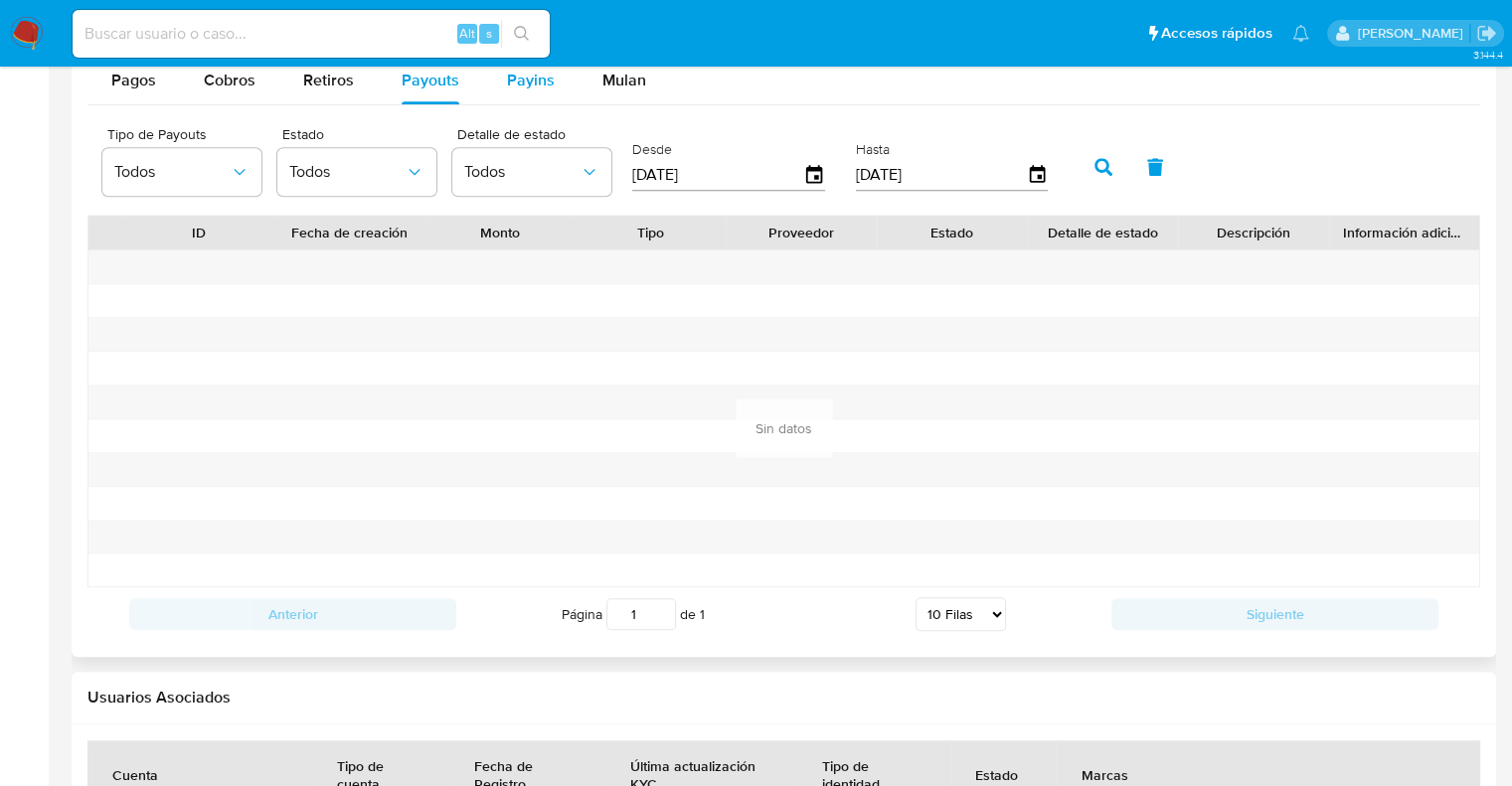click on "Payins" at bounding box center [531, 79] 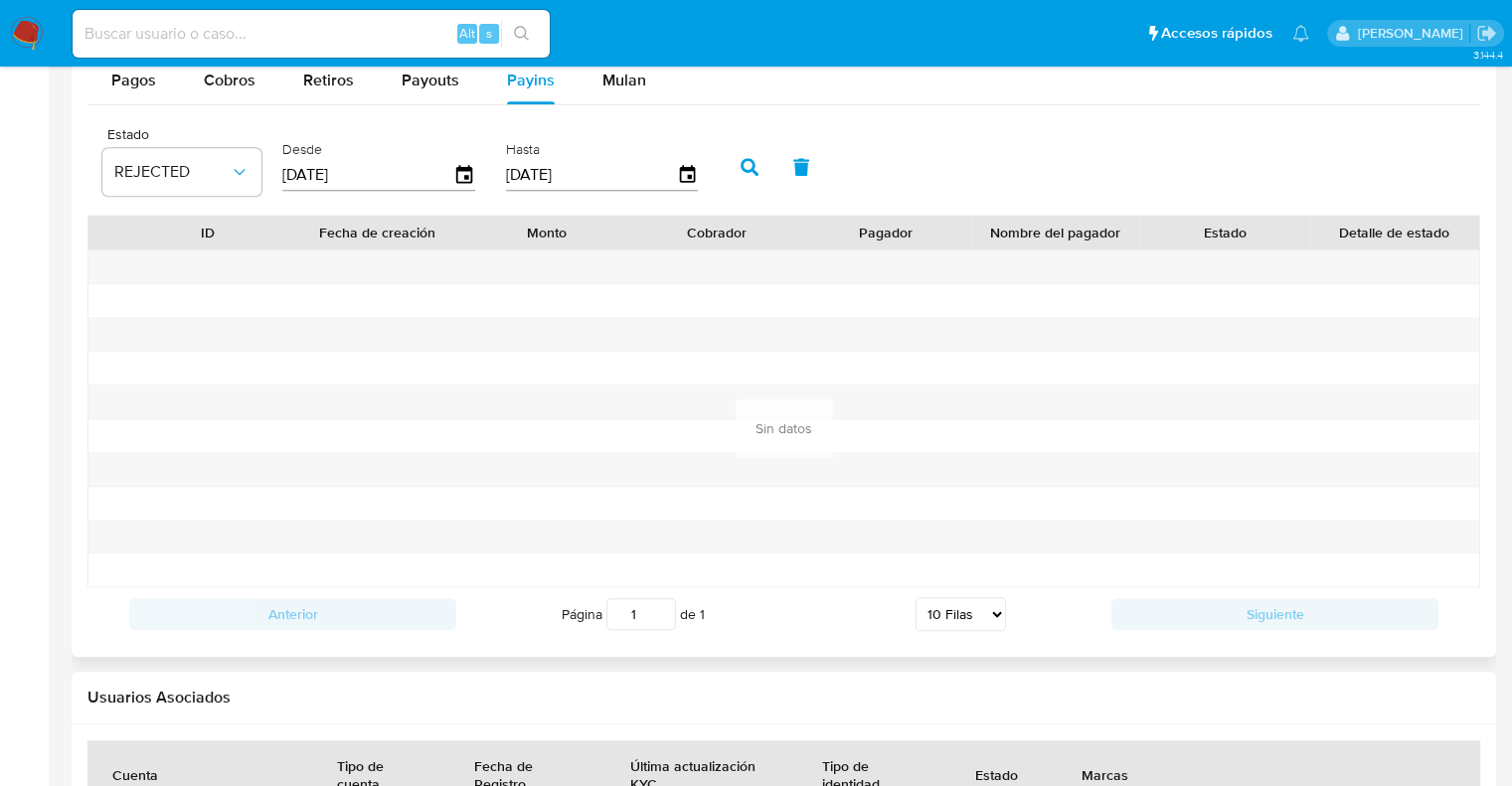 click on "Desde 12/04/2025" at bounding box center [381, 165] 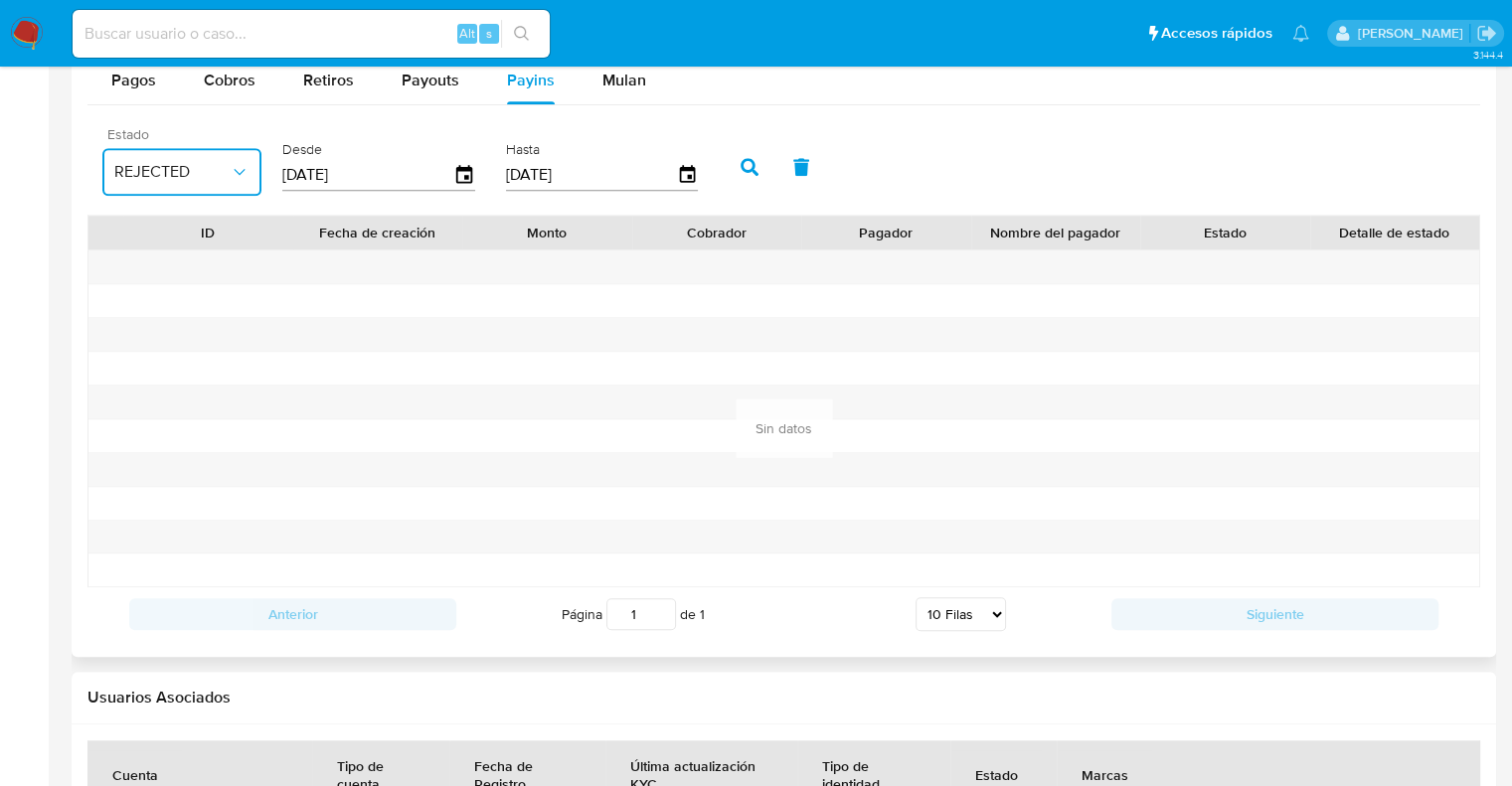 click on "REJECTED" at bounding box center (182, 172) 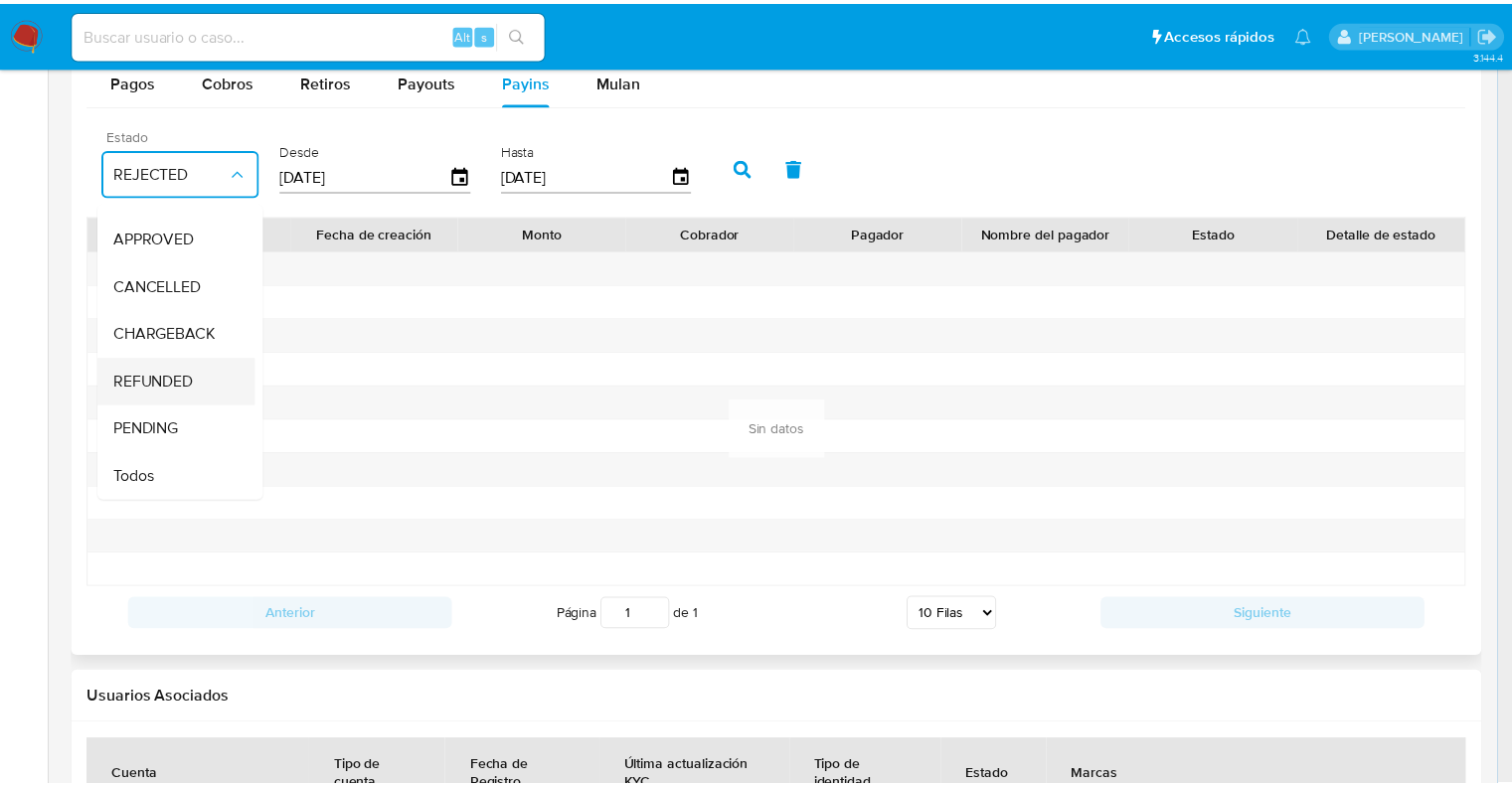 scroll, scrollTop: 146, scrollLeft: 0, axis: vertical 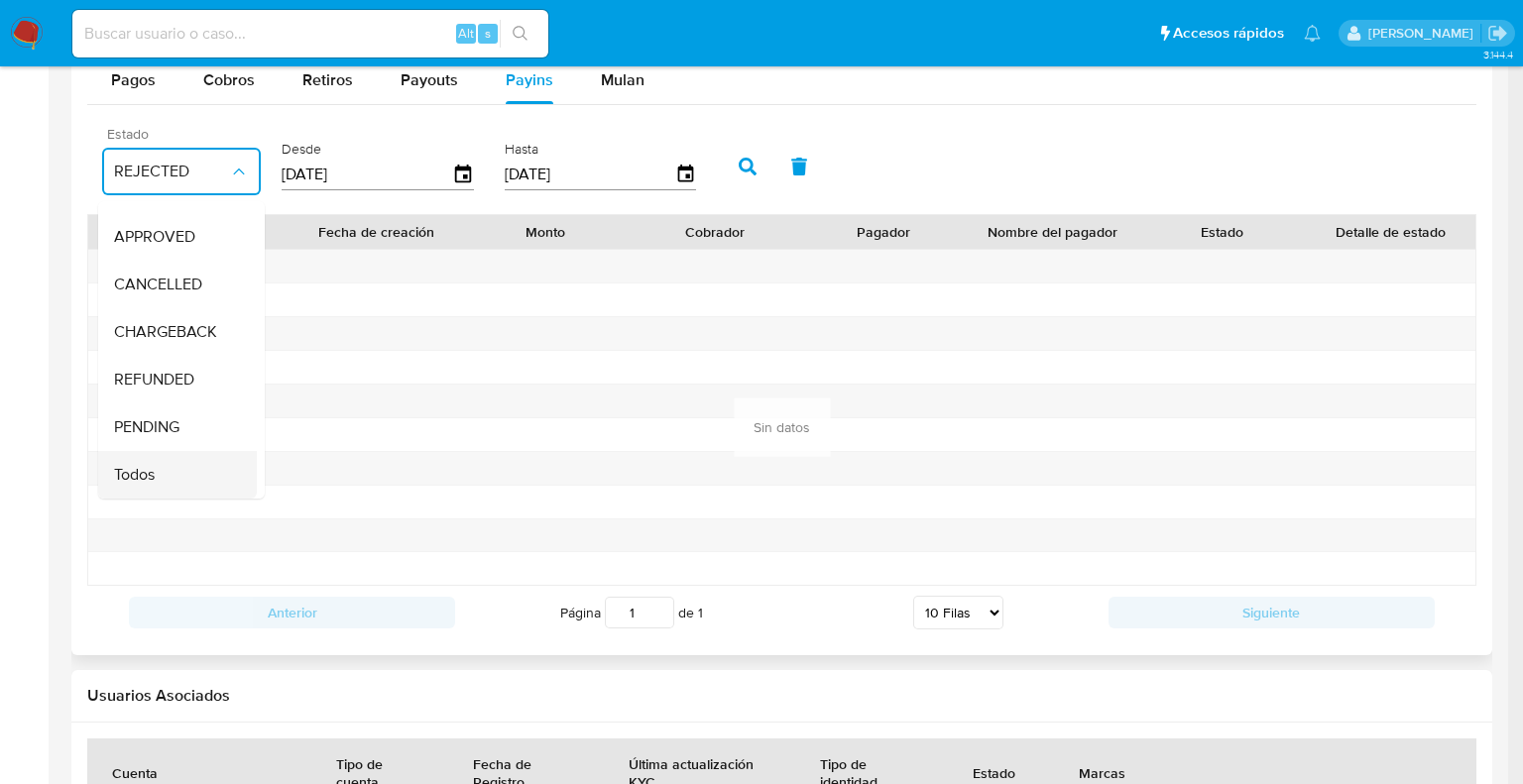 click on "Todos" at bounding box center [134, 475] 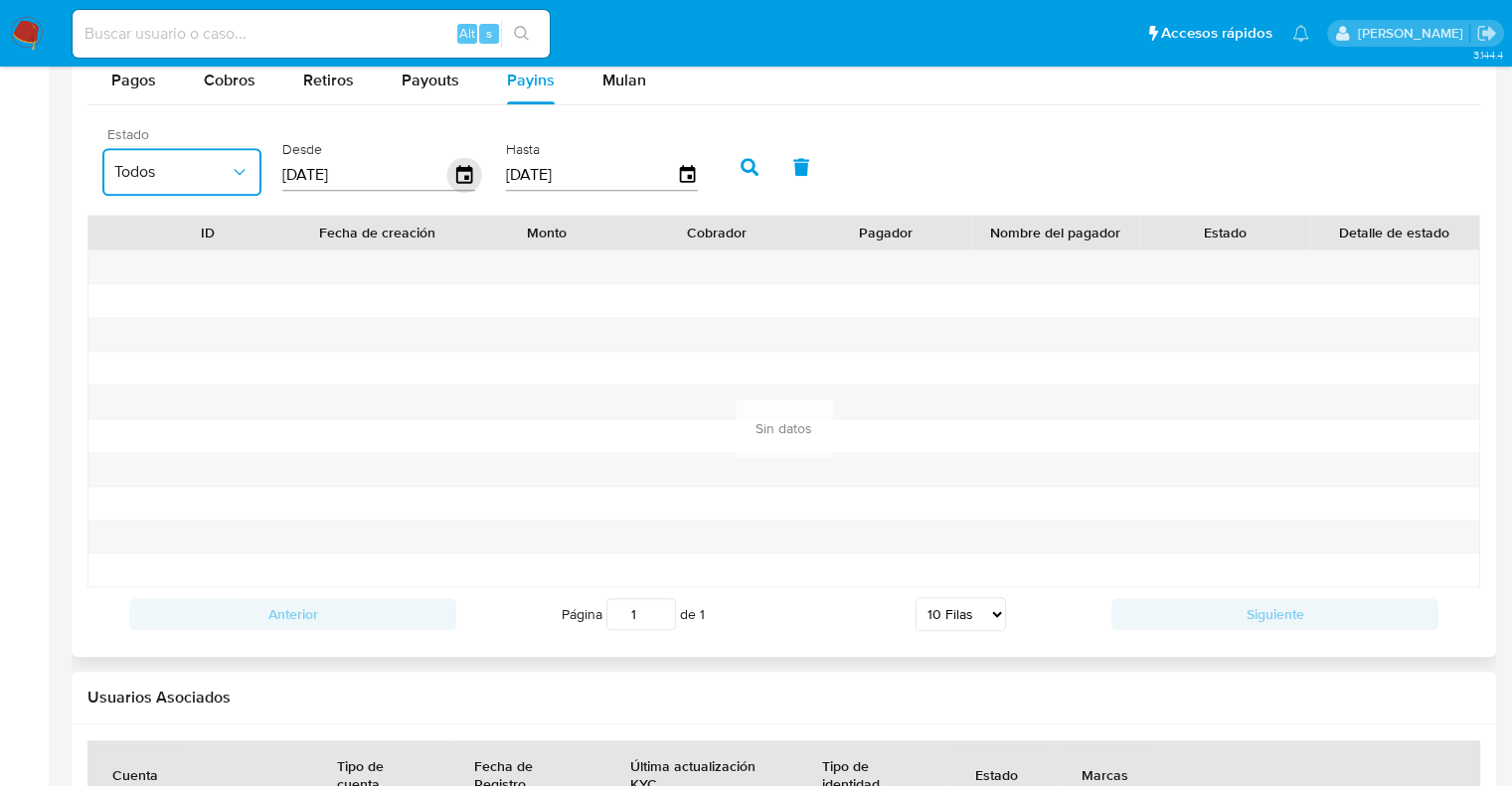 click 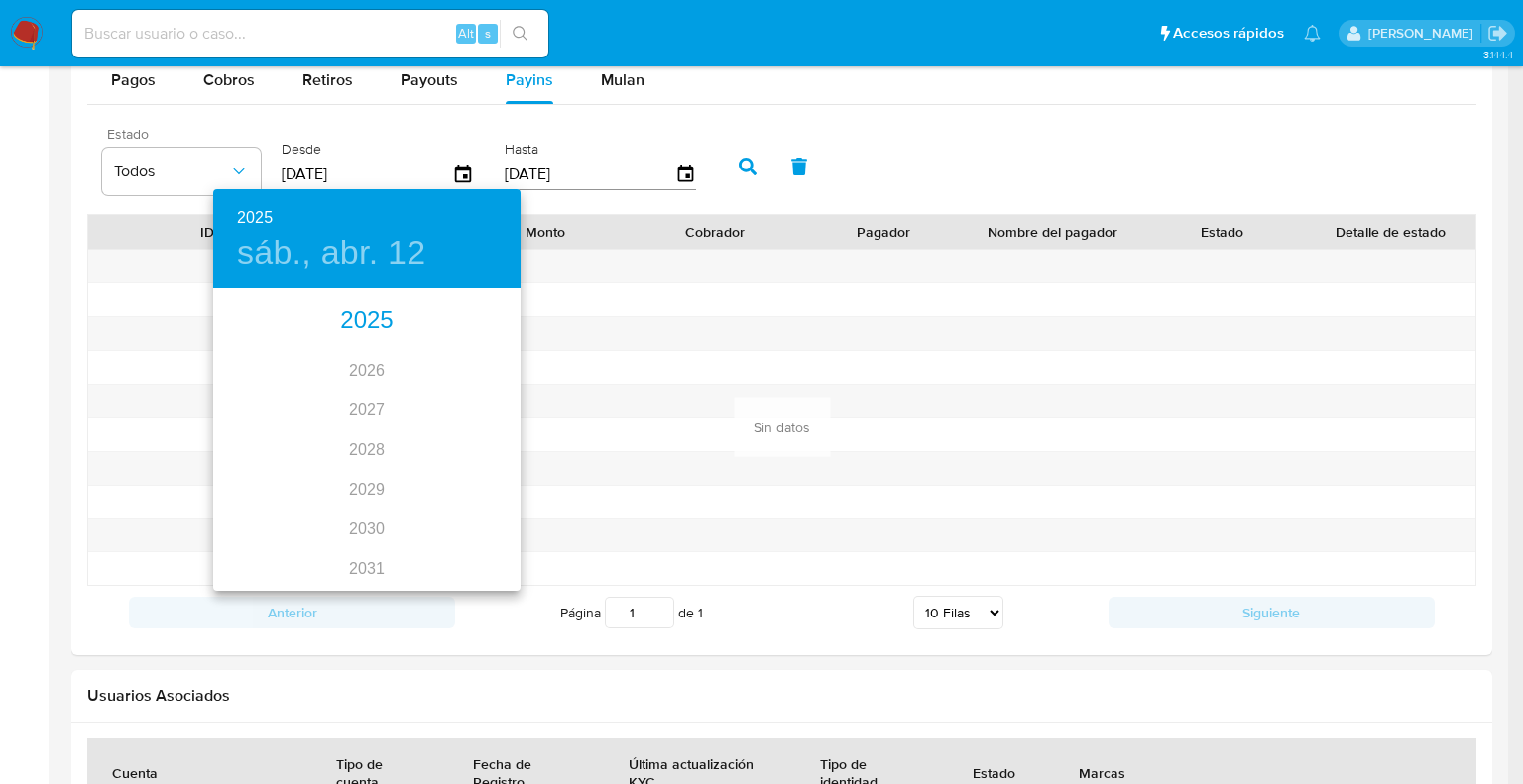 click on "2025" at bounding box center [367, 321] 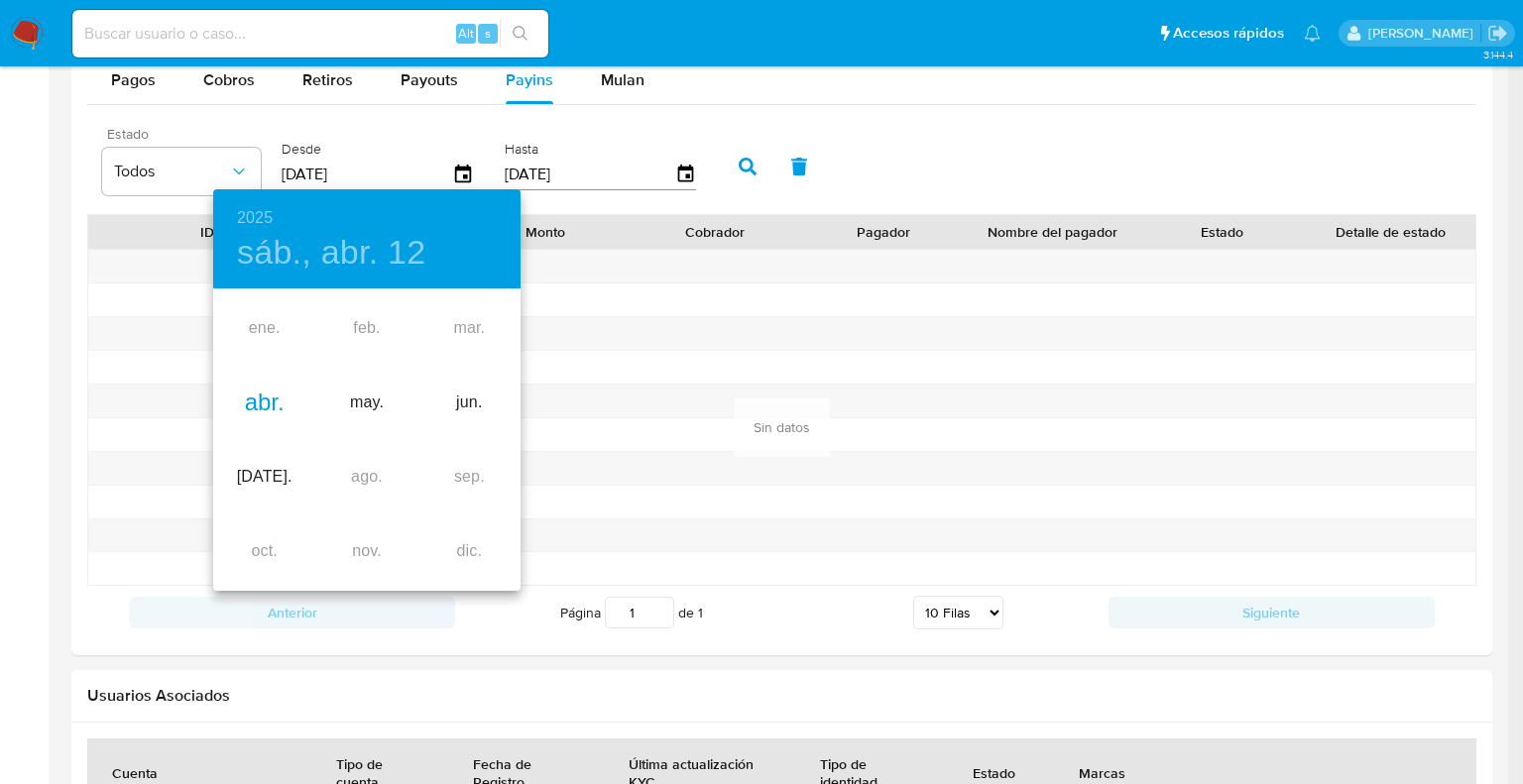 click on "abr." at bounding box center (264, 402) 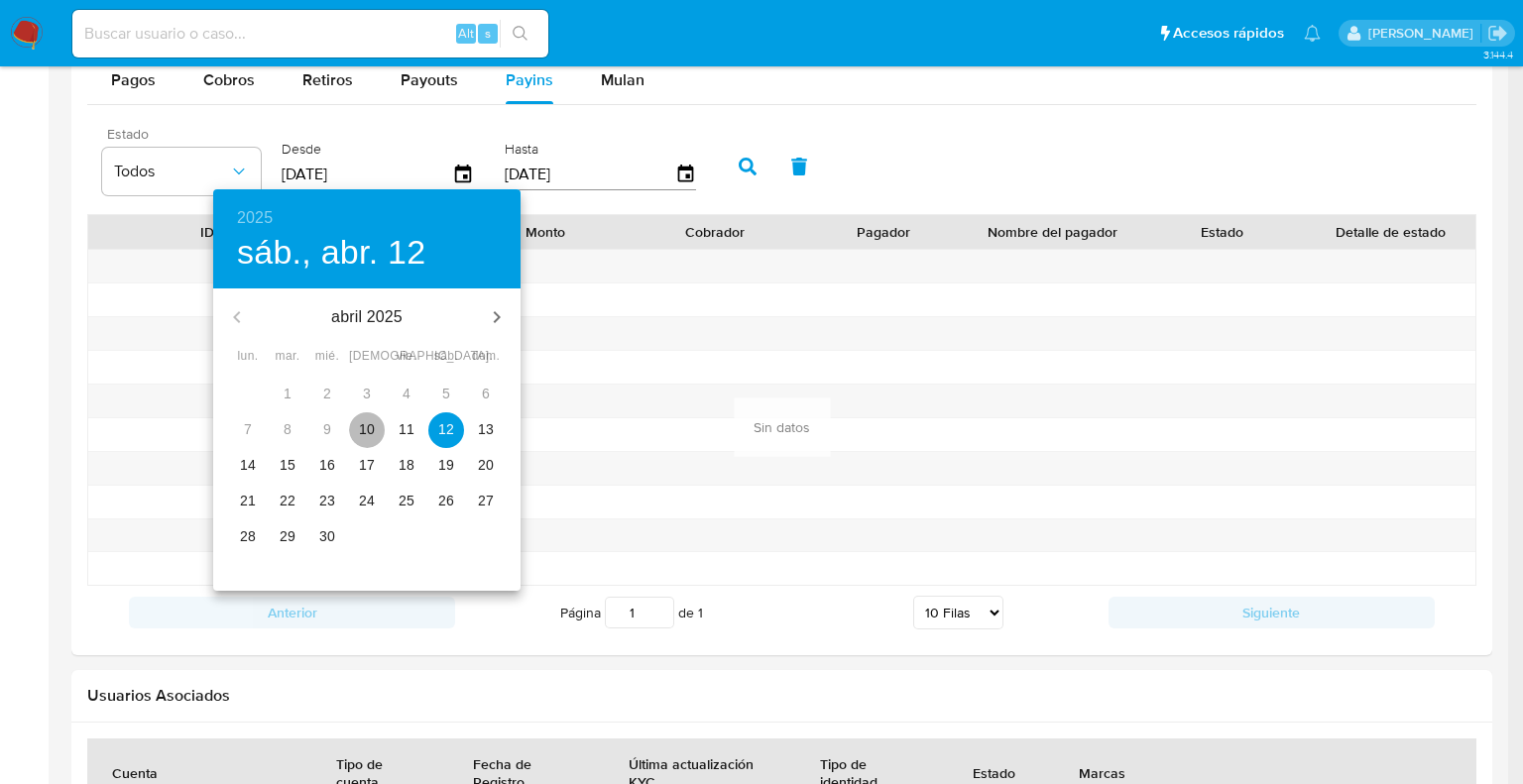 click on "10" at bounding box center [367, 429] 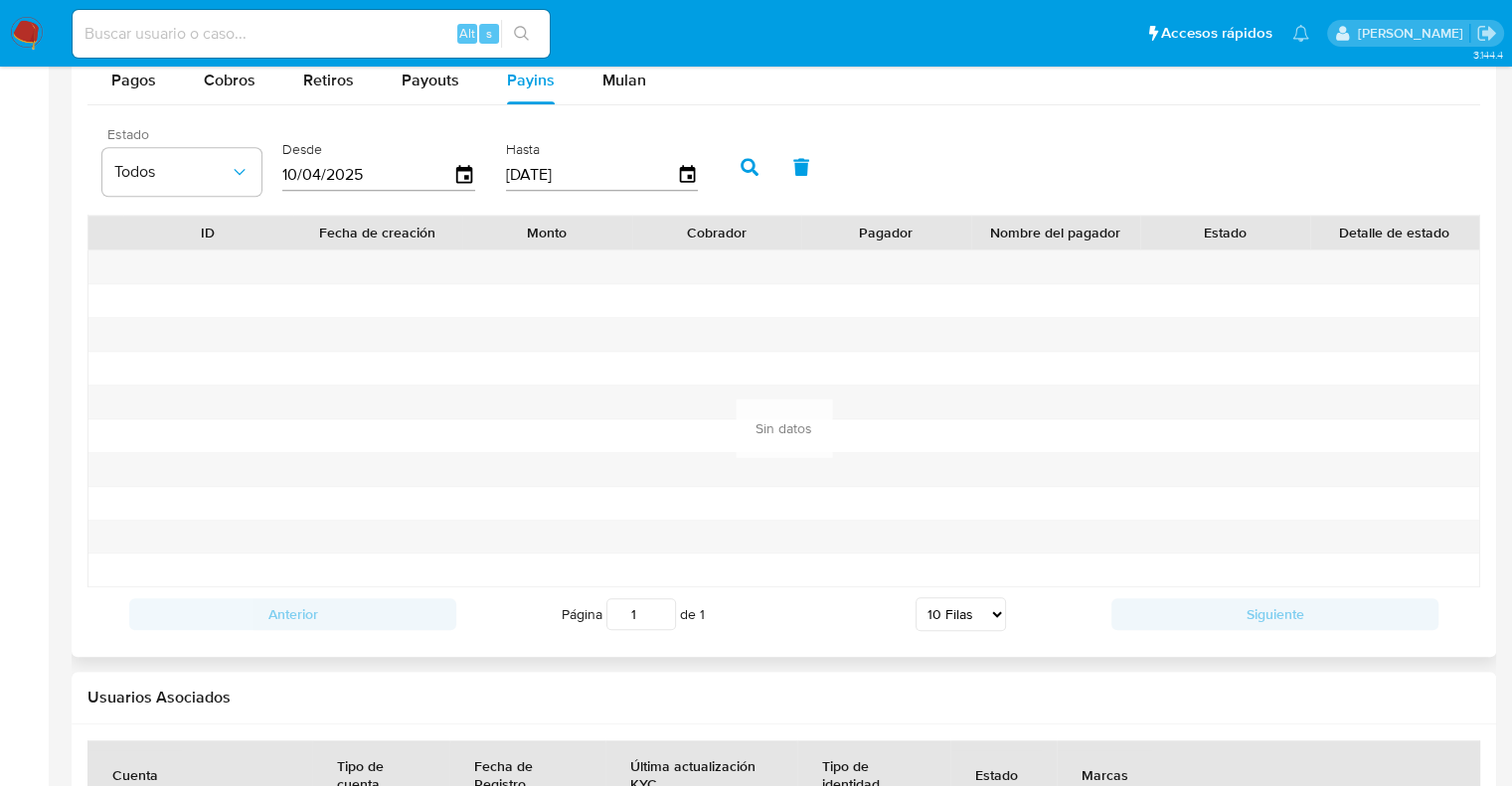click at bounding box center (750, 167) 